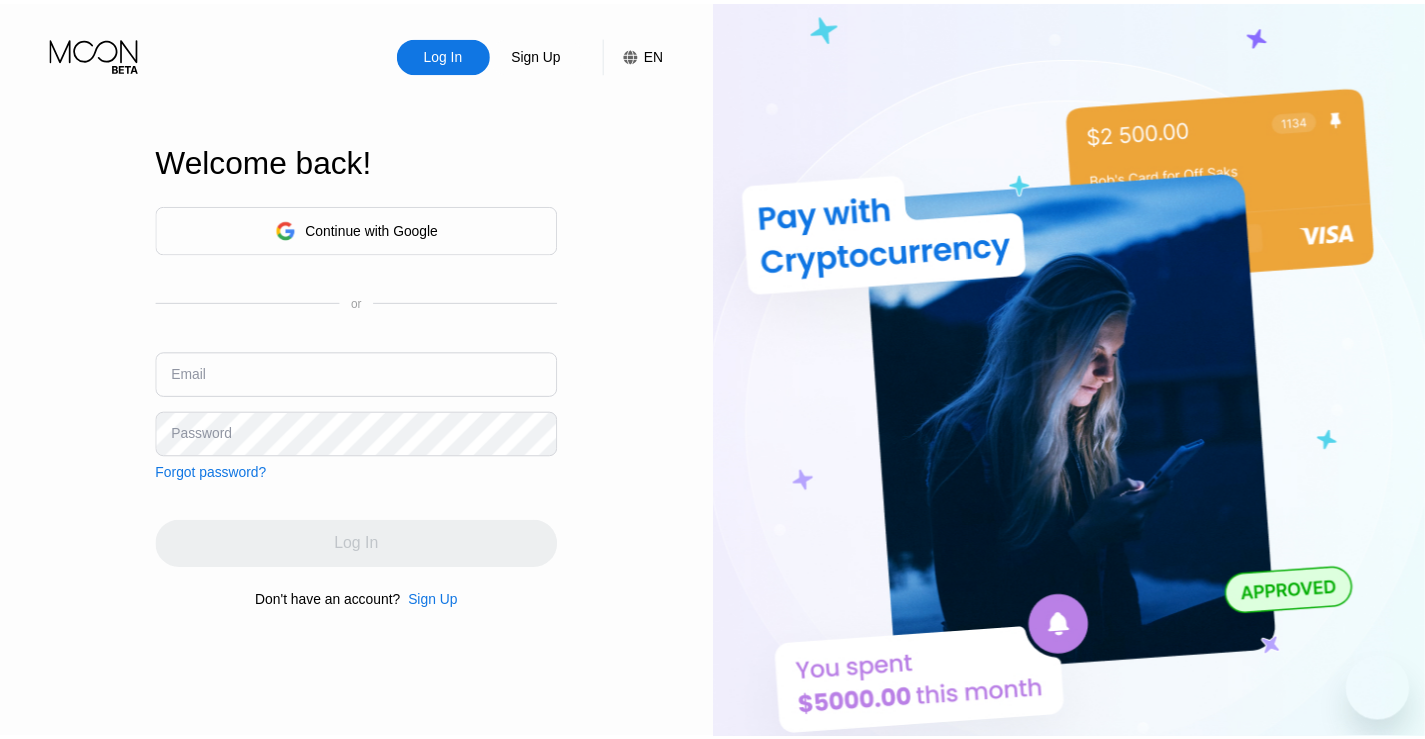 scroll, scrollTop: 0, scrollLeft: 0, axis: both 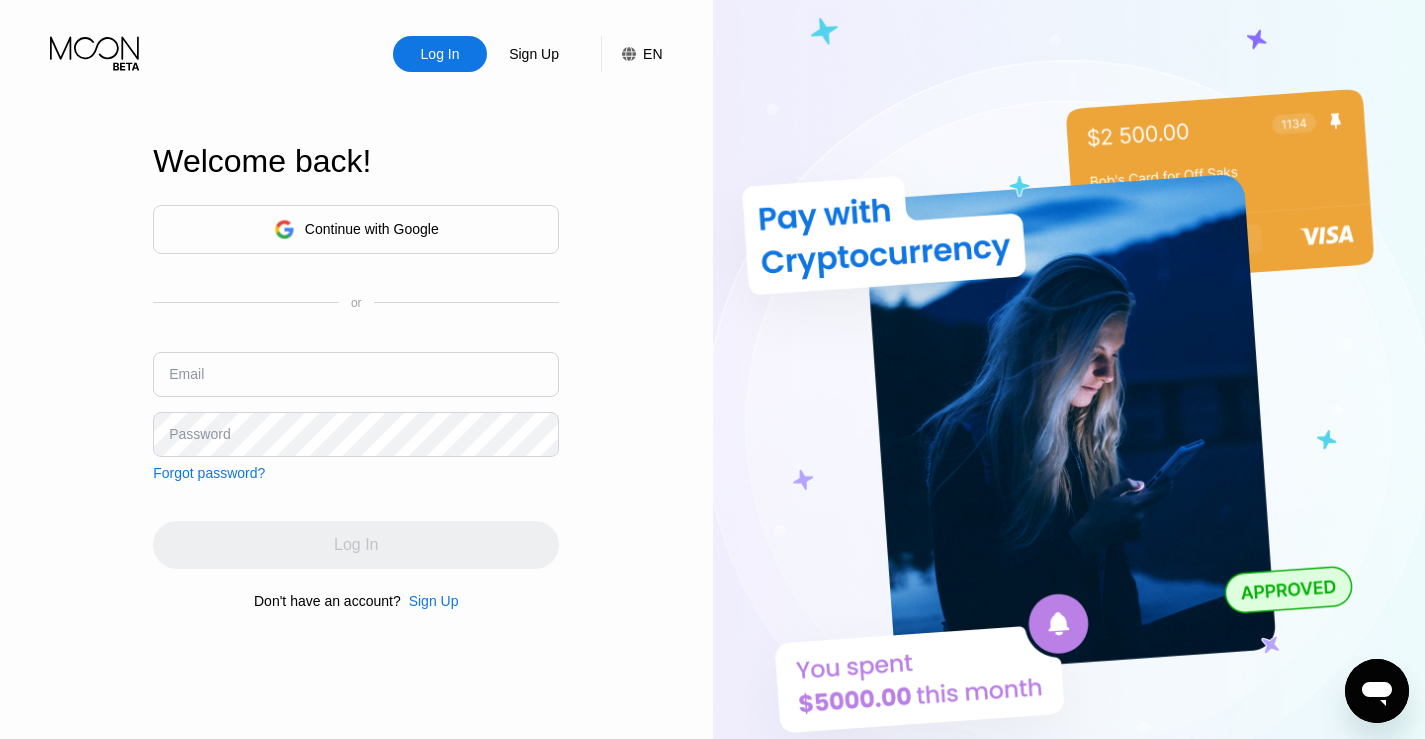 type on "[EMAIL]" 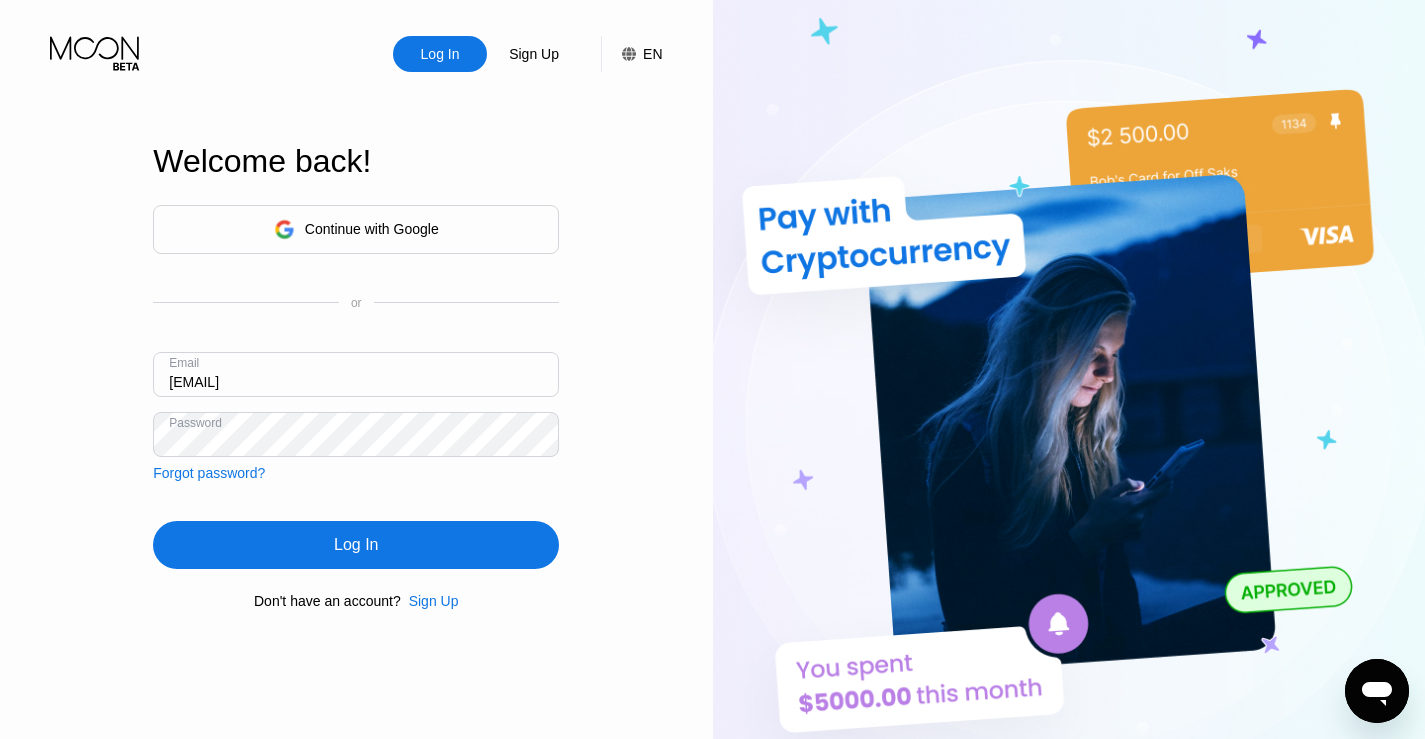 click on "Log In" at bounding box center [356, 545] 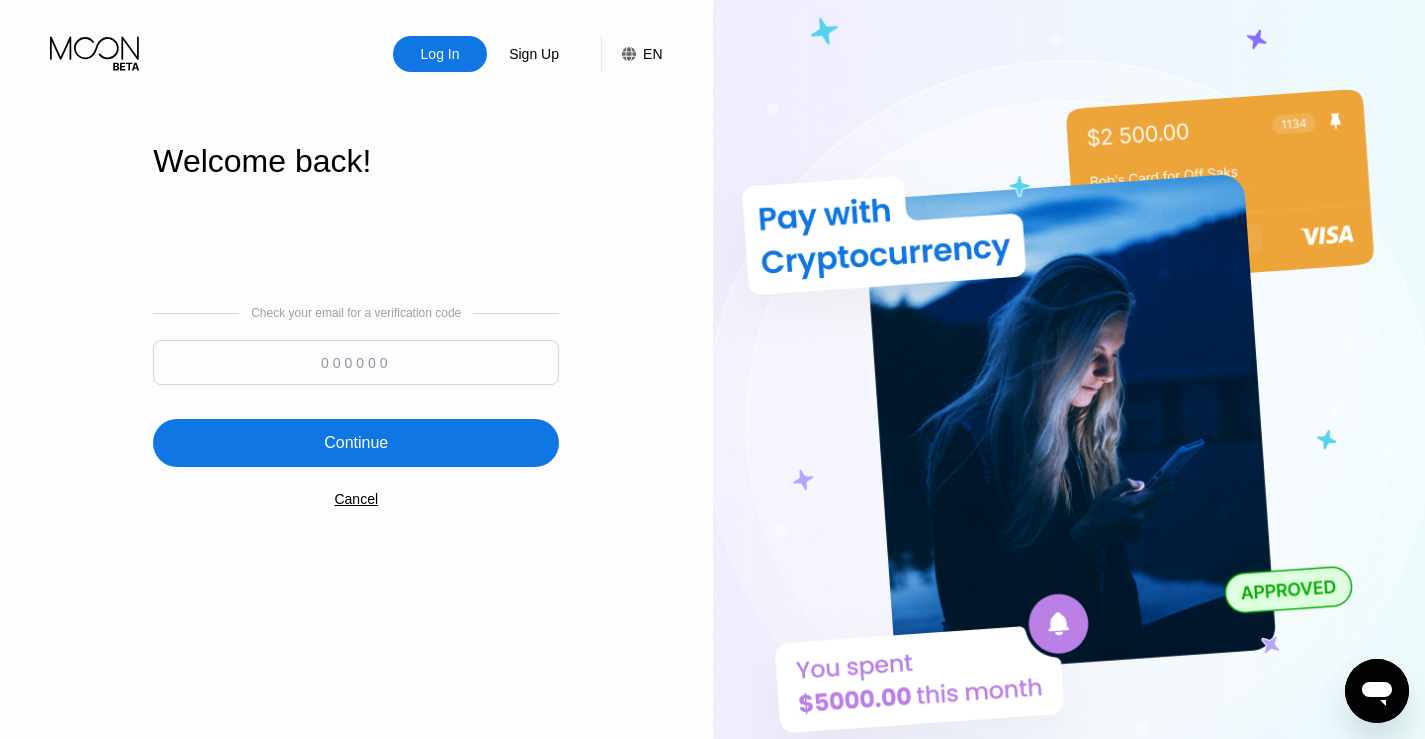 click at bounding box center [356, 362] 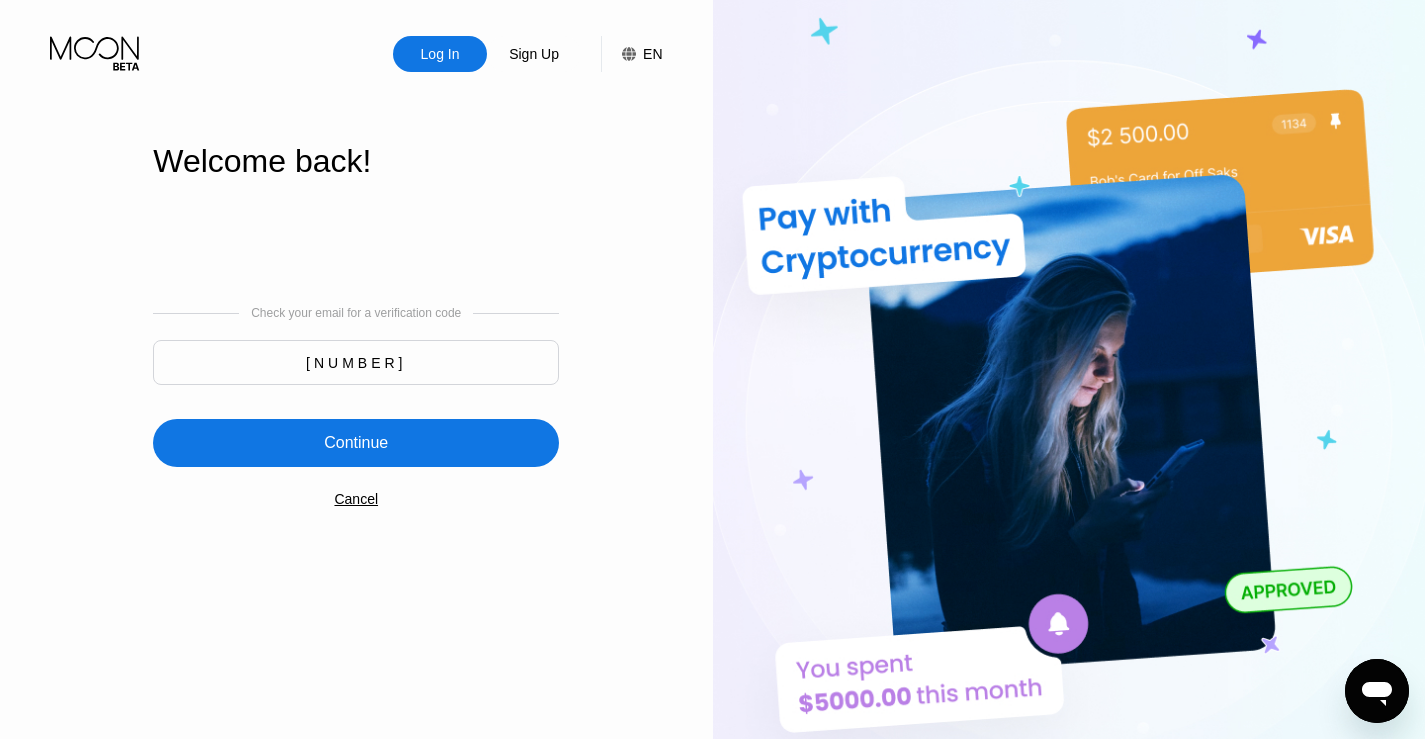 type on "[NUMBER]" 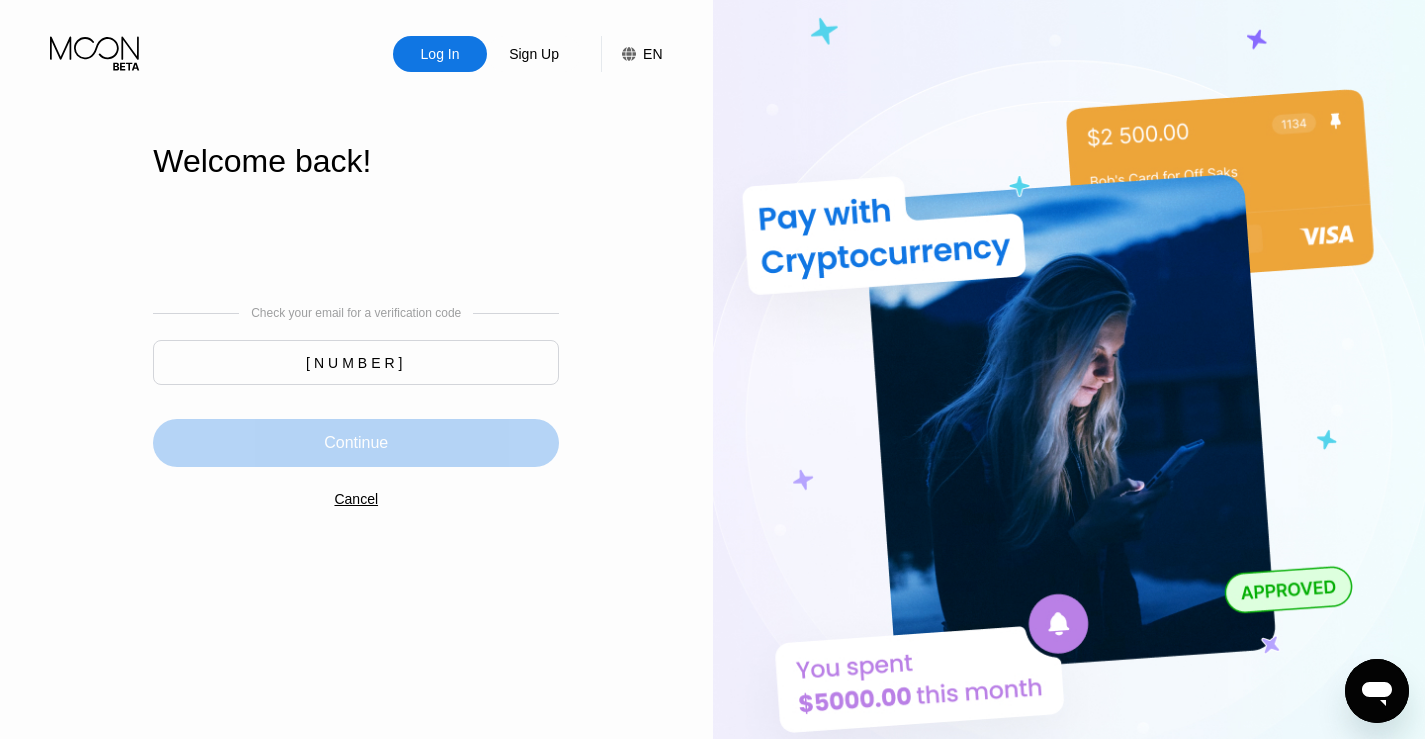 click on "Continue" at bounding box center [356, 443] 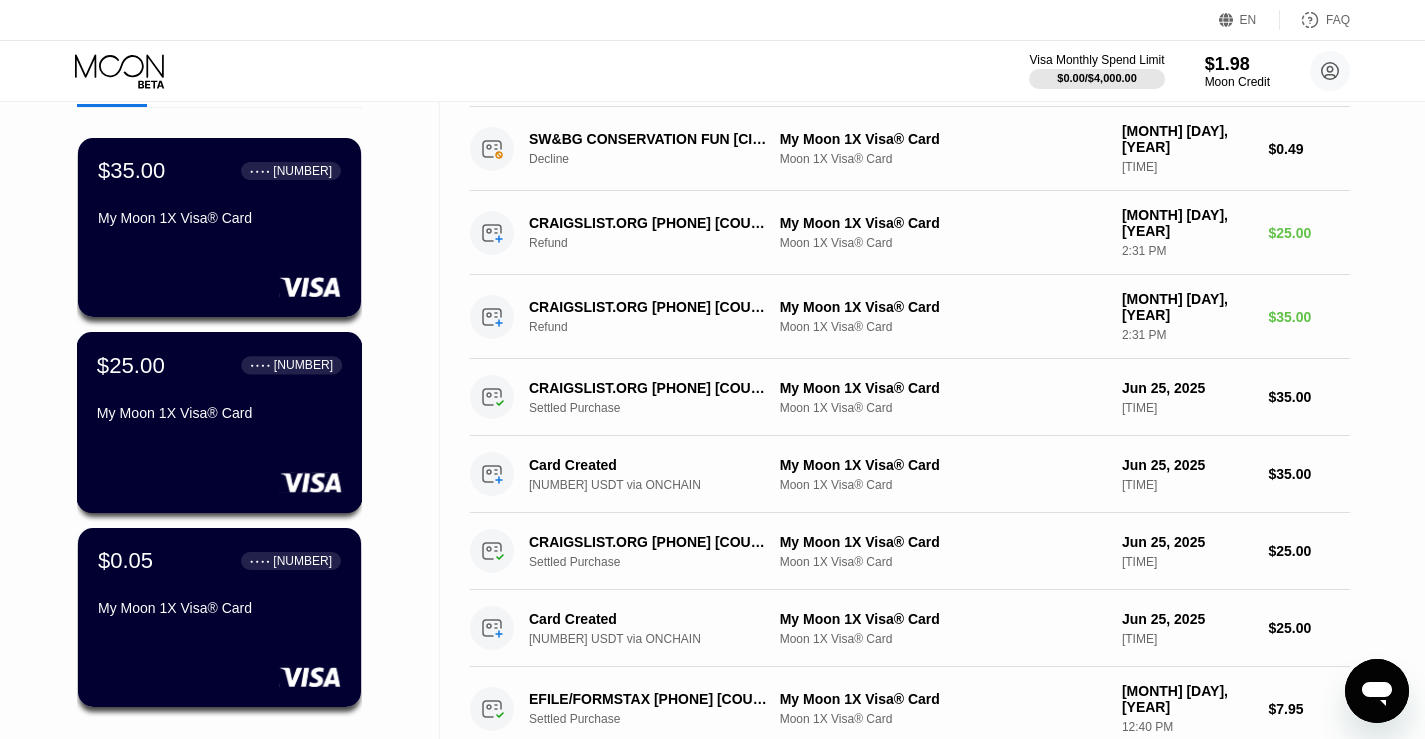 scroll, scrollTop: 107, scrollLeft: 0, axis: vertical 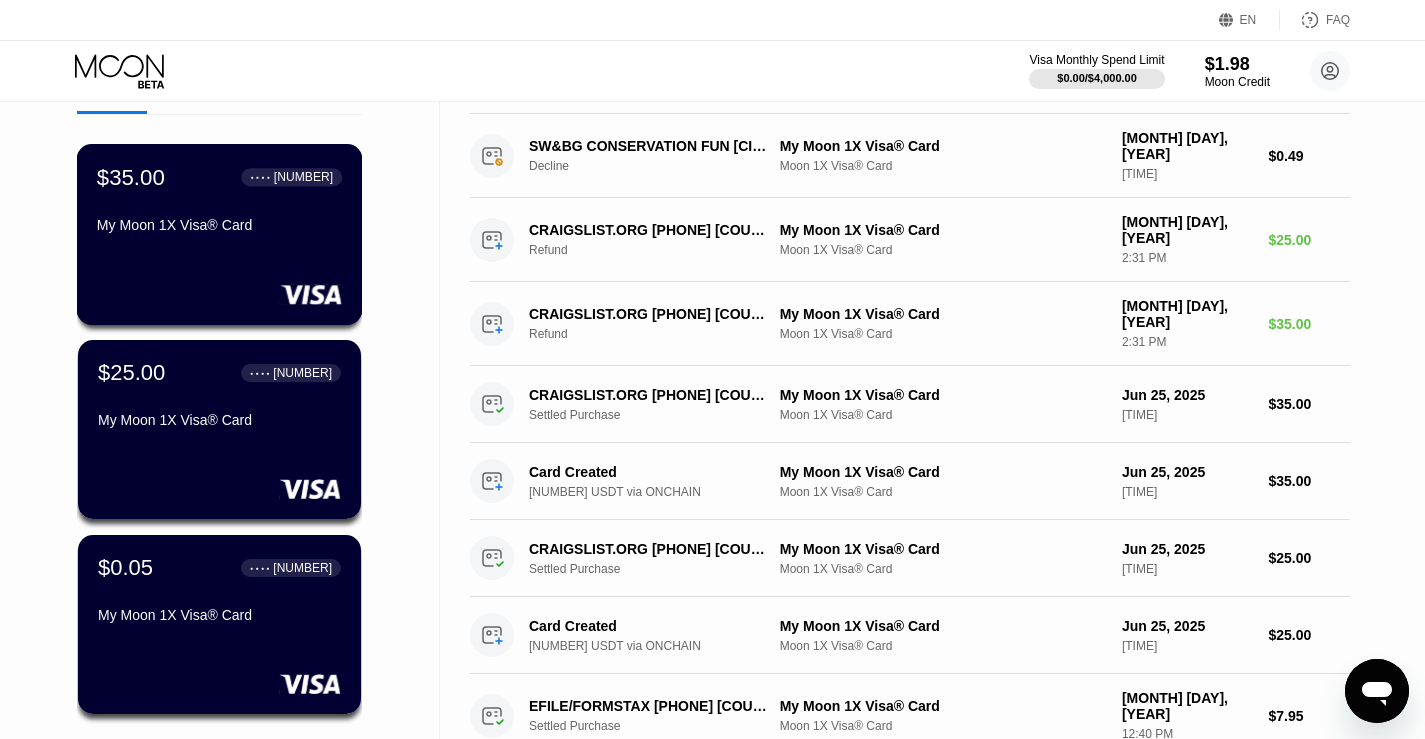 click on "[PRICE] ● ● ● ● [LAST_FOUR_DIGITS] [CARD_TYPE]" at bounding box center (219, 202) 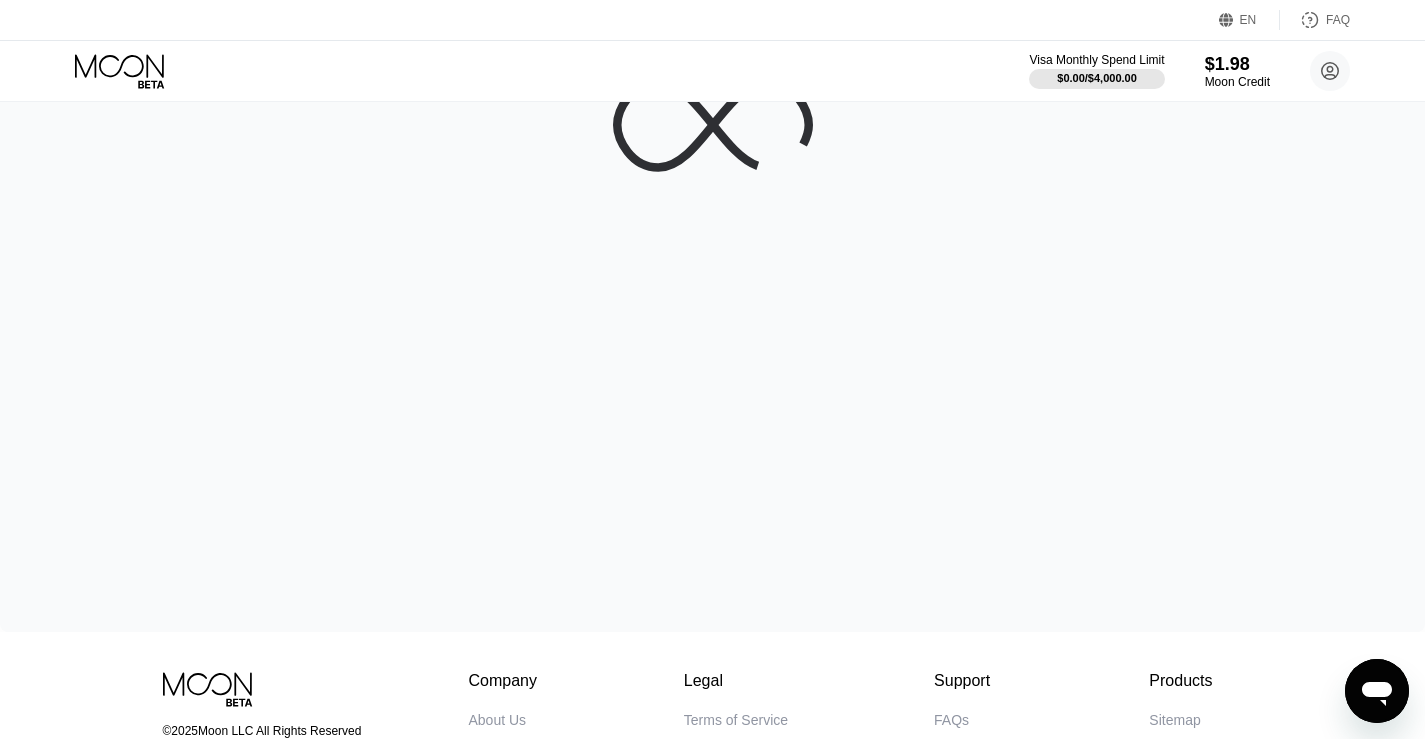 scroll, scrollTop: 0, scrollLeft: 0, axis: both 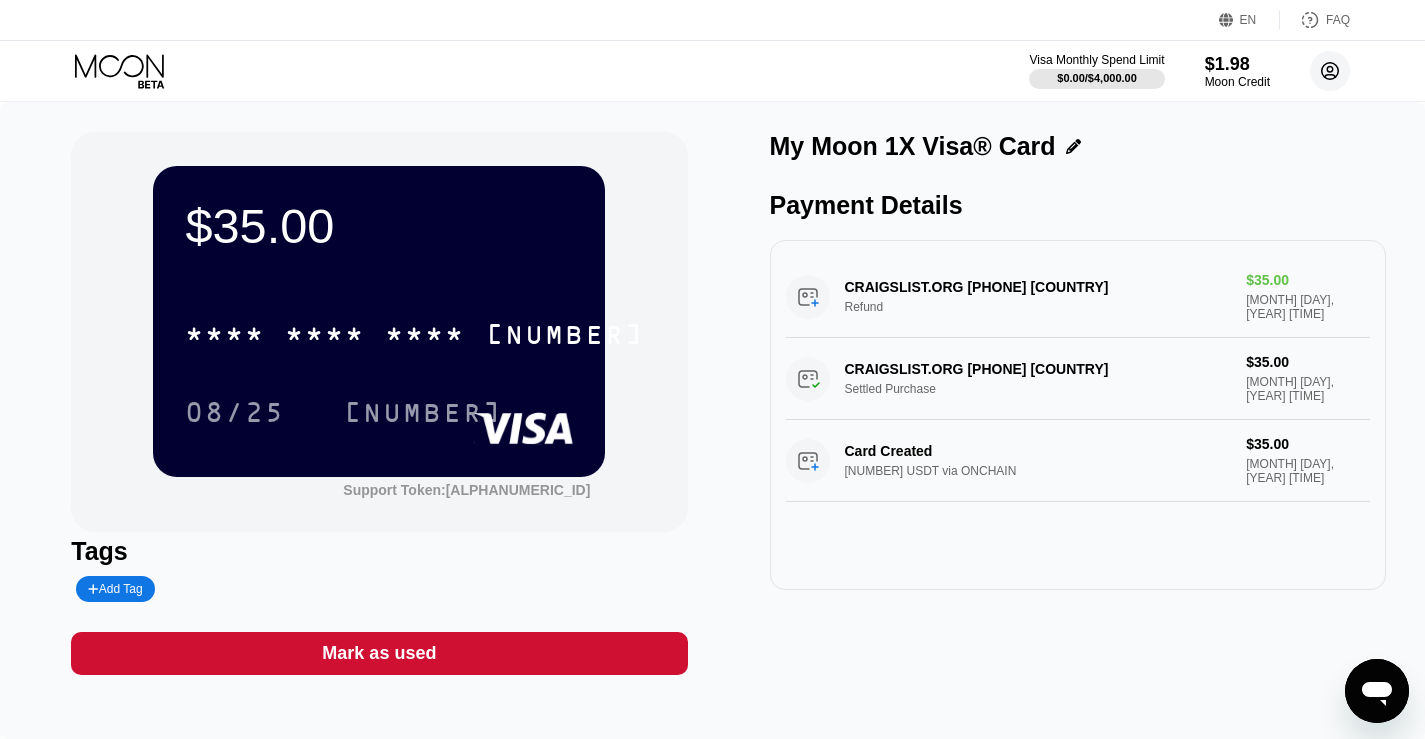 click 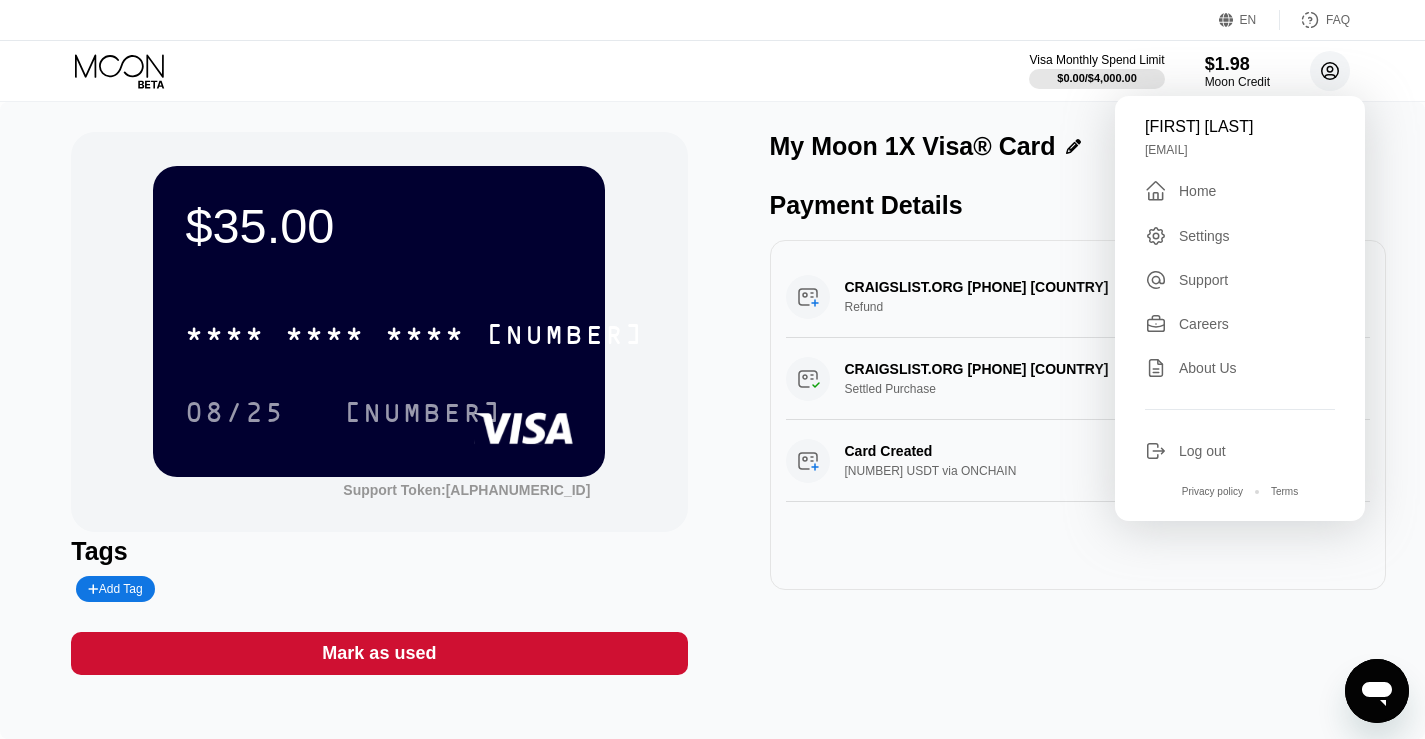 click 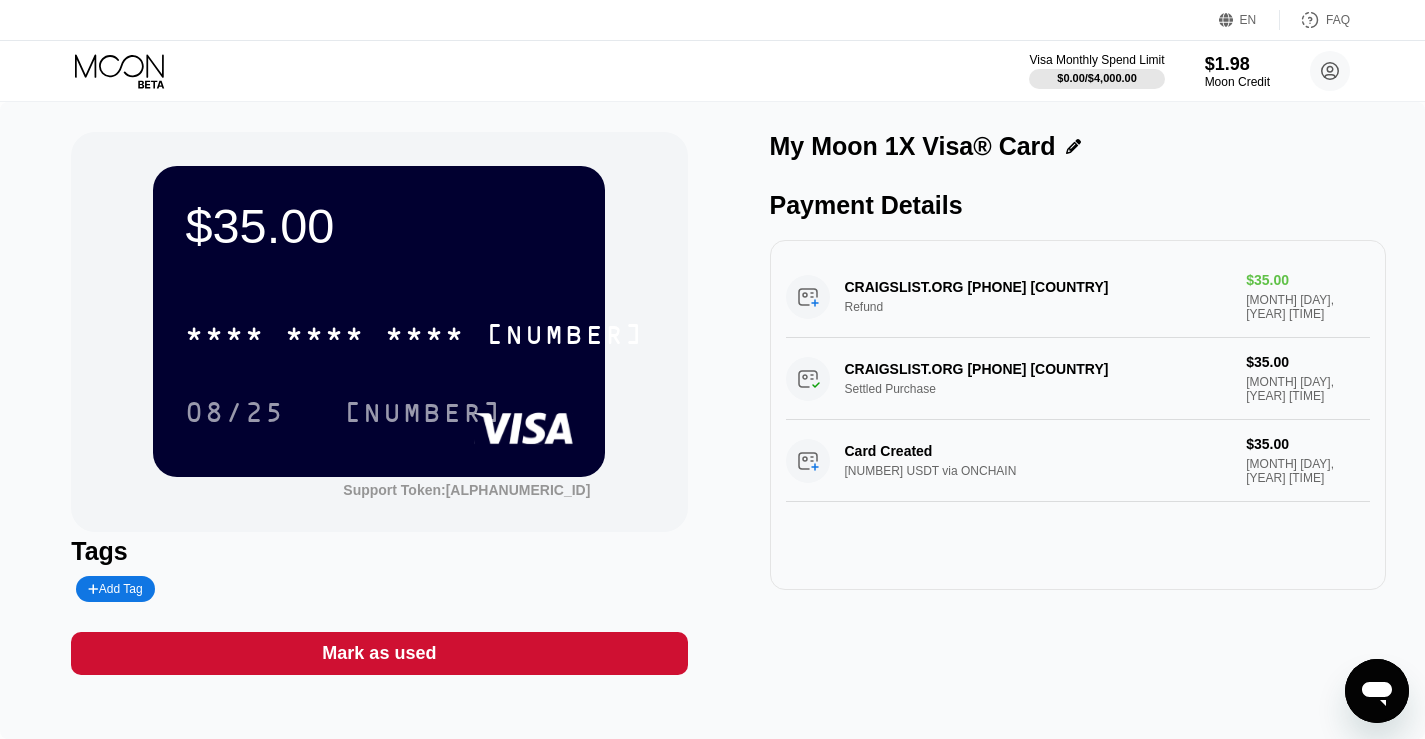 click 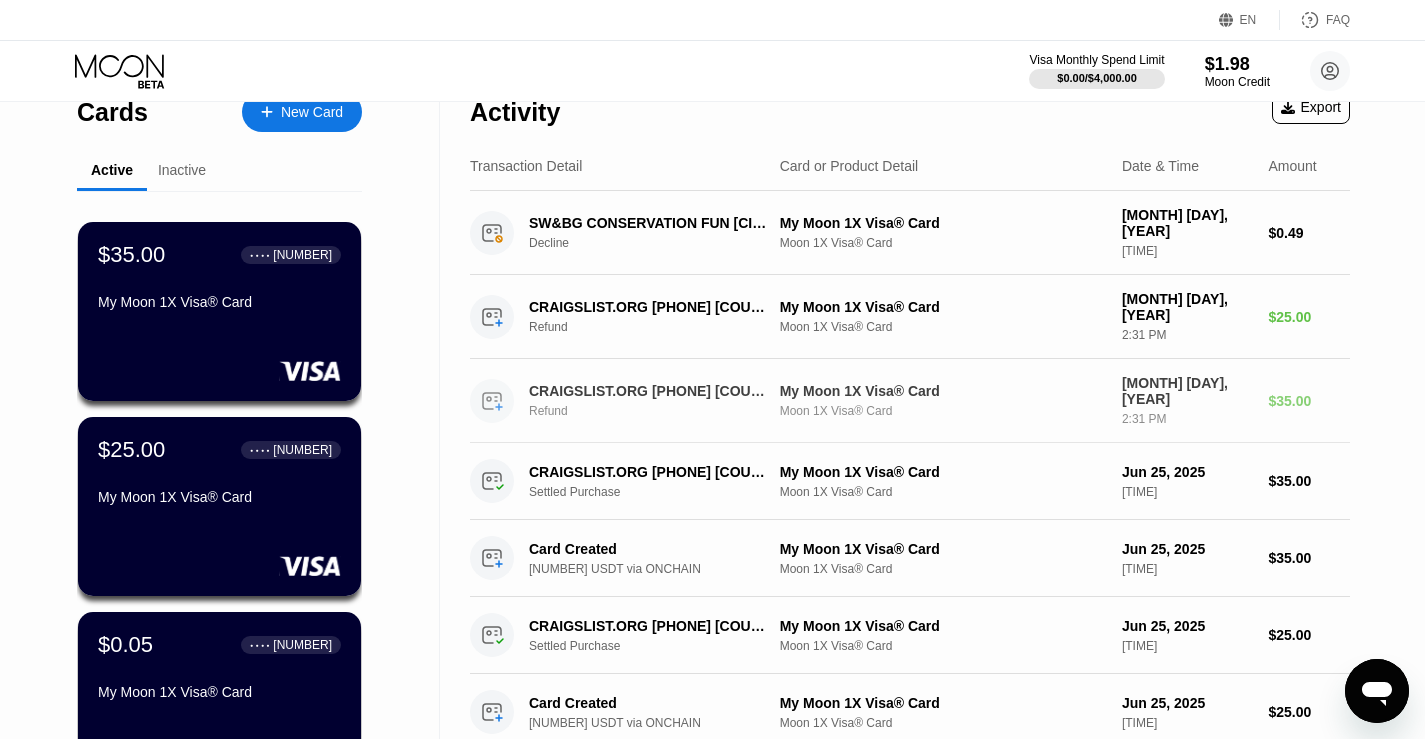 scroll, scrollTop: 0, scrollLeft: 0, axis: both 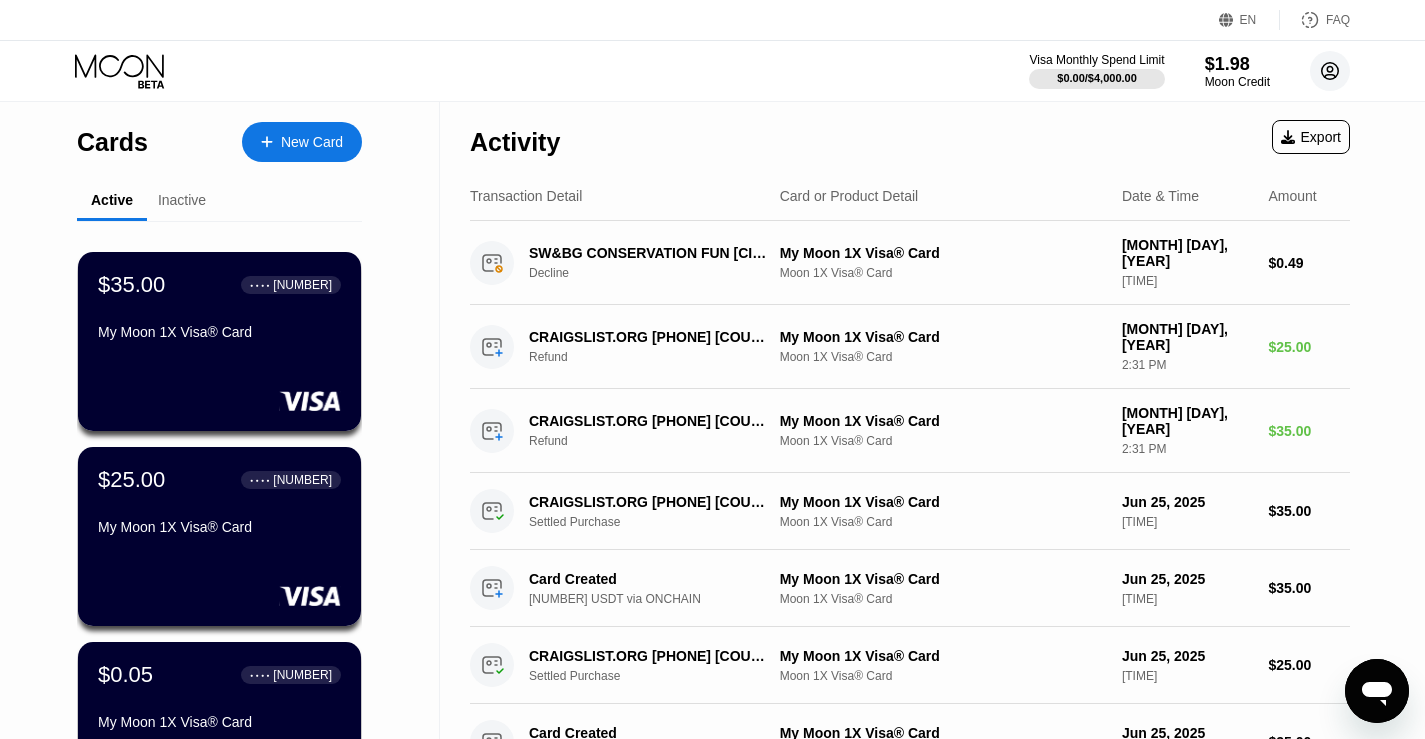 click 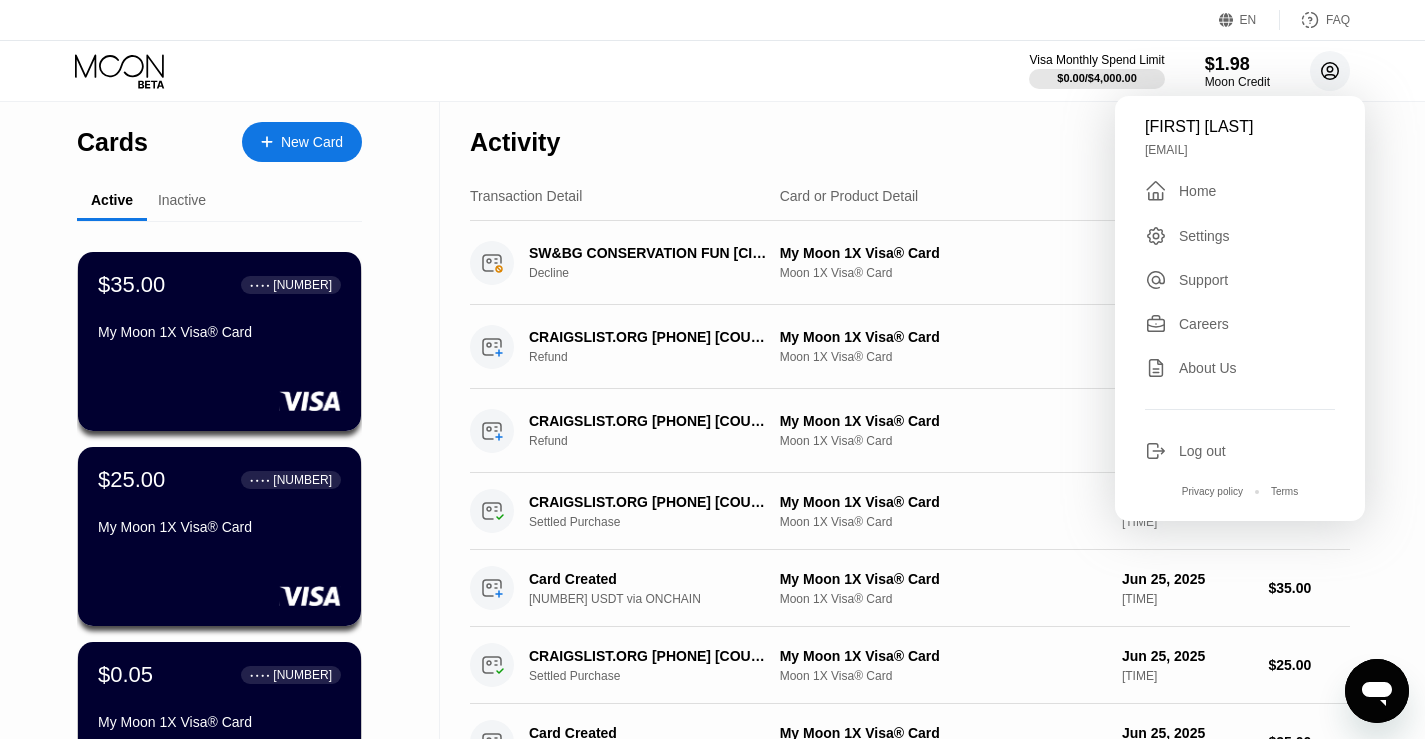 click 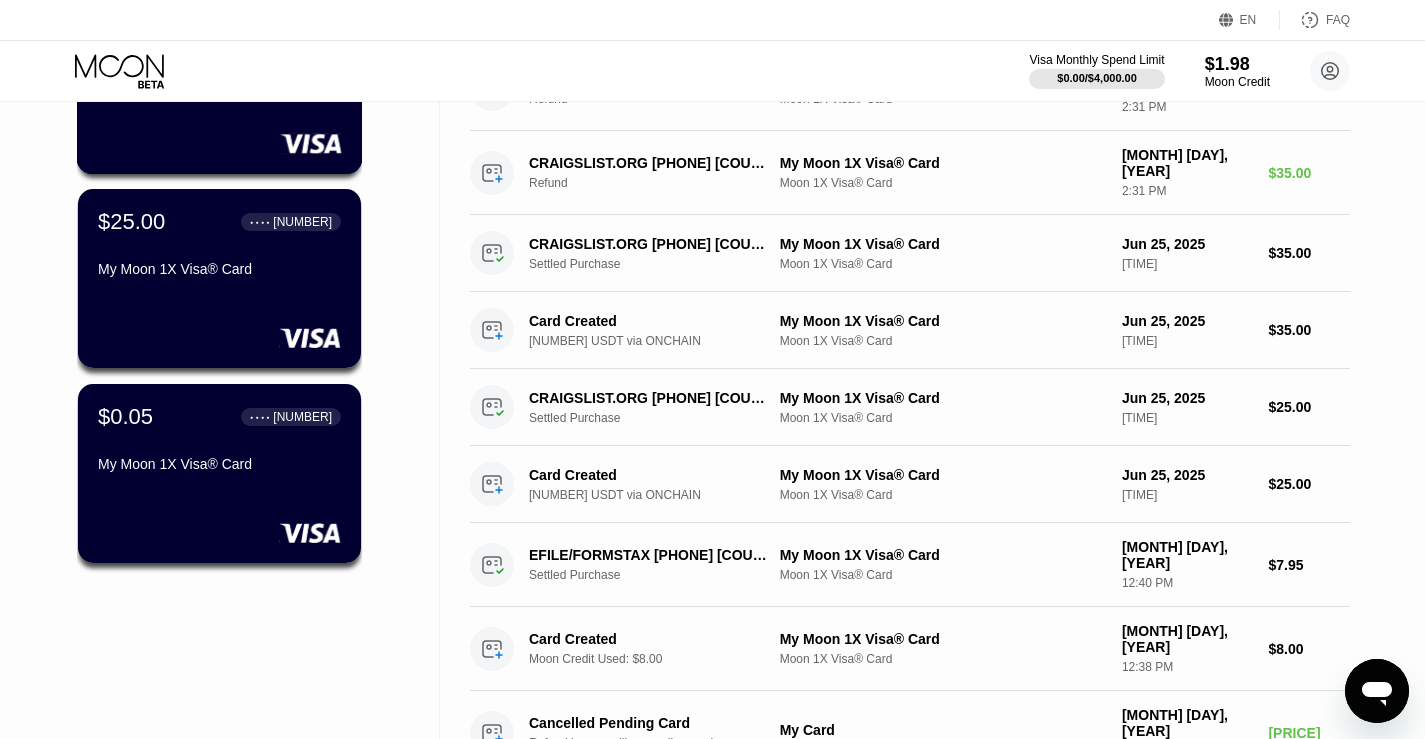 scroll, scrollTop: 0, scrollLeft: 0, axis: both 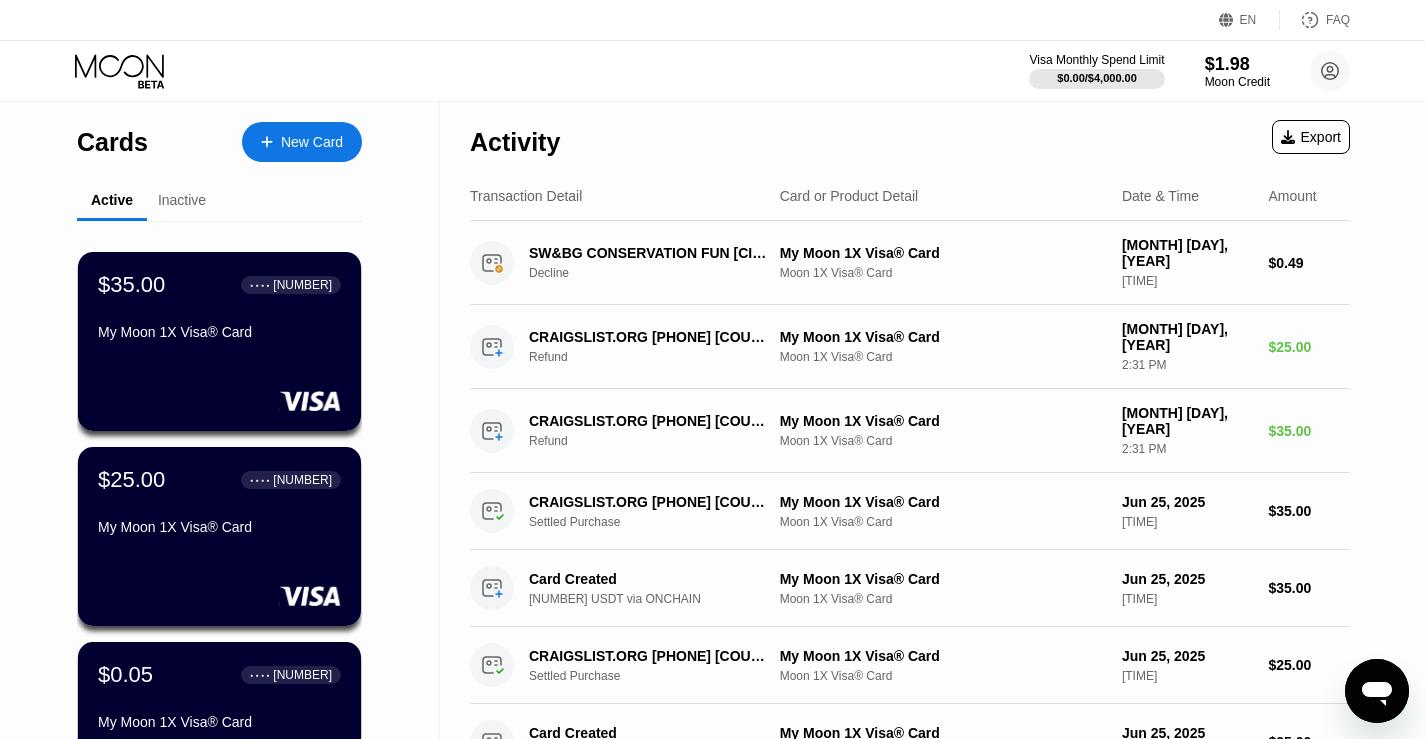 click on "Inactive" at bounding box center (182, 200) 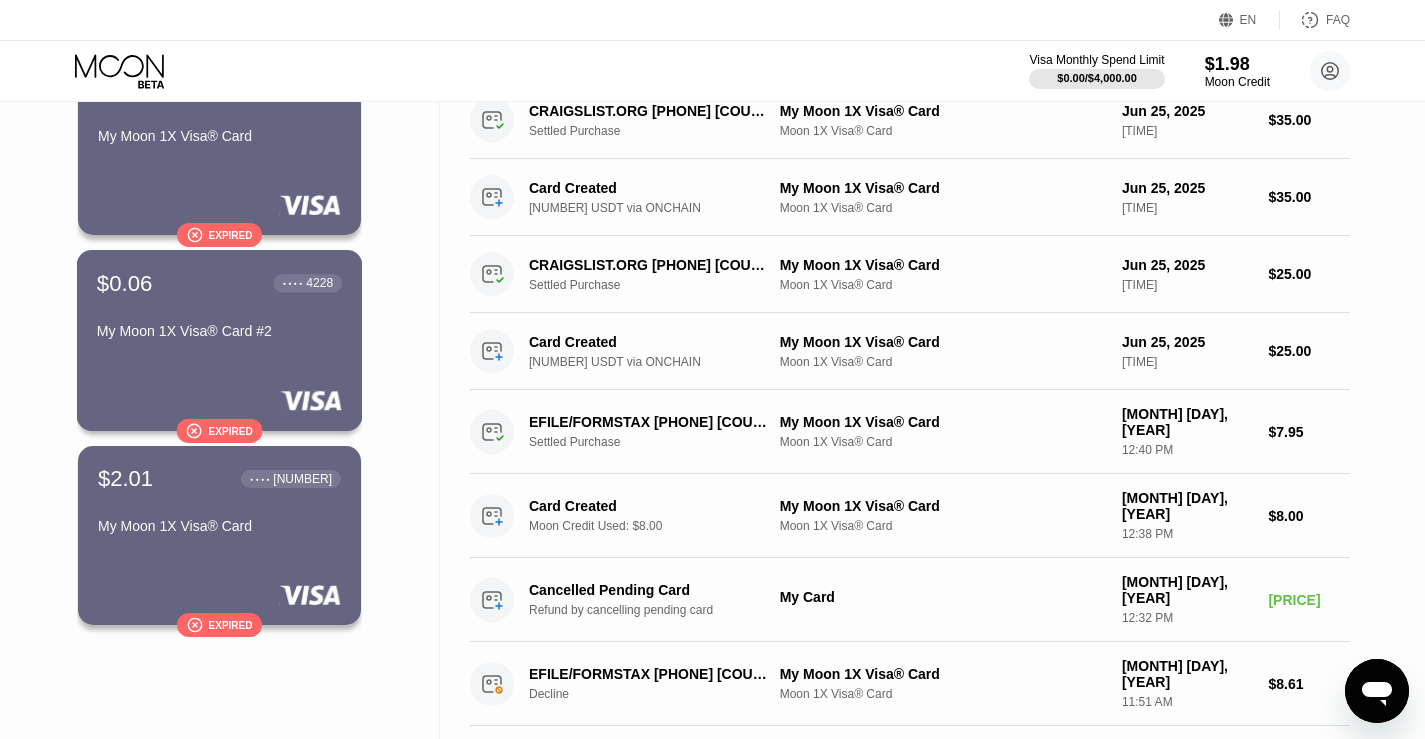 scroll, scrollTop: 0, scrollLeft: 0, axis: both 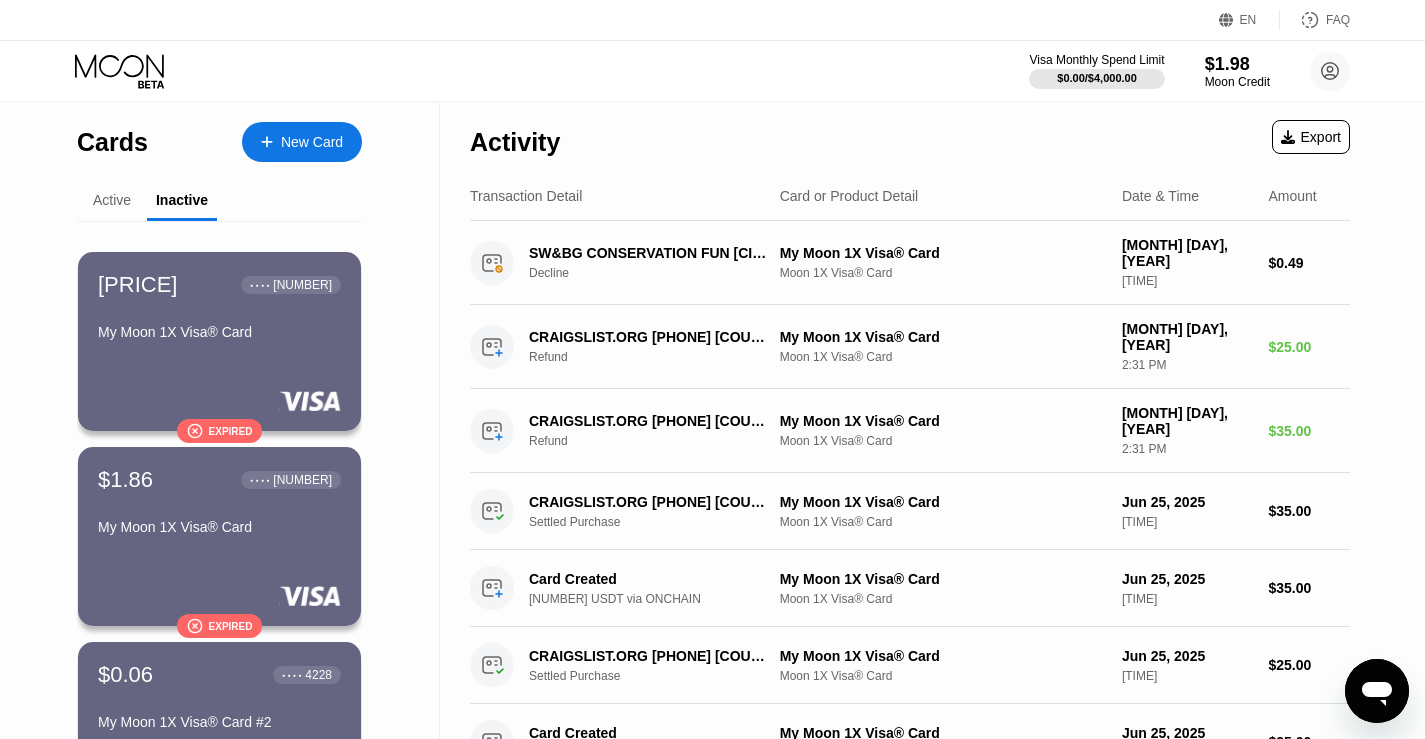 click on "Active" at bounding box center (112, 200) 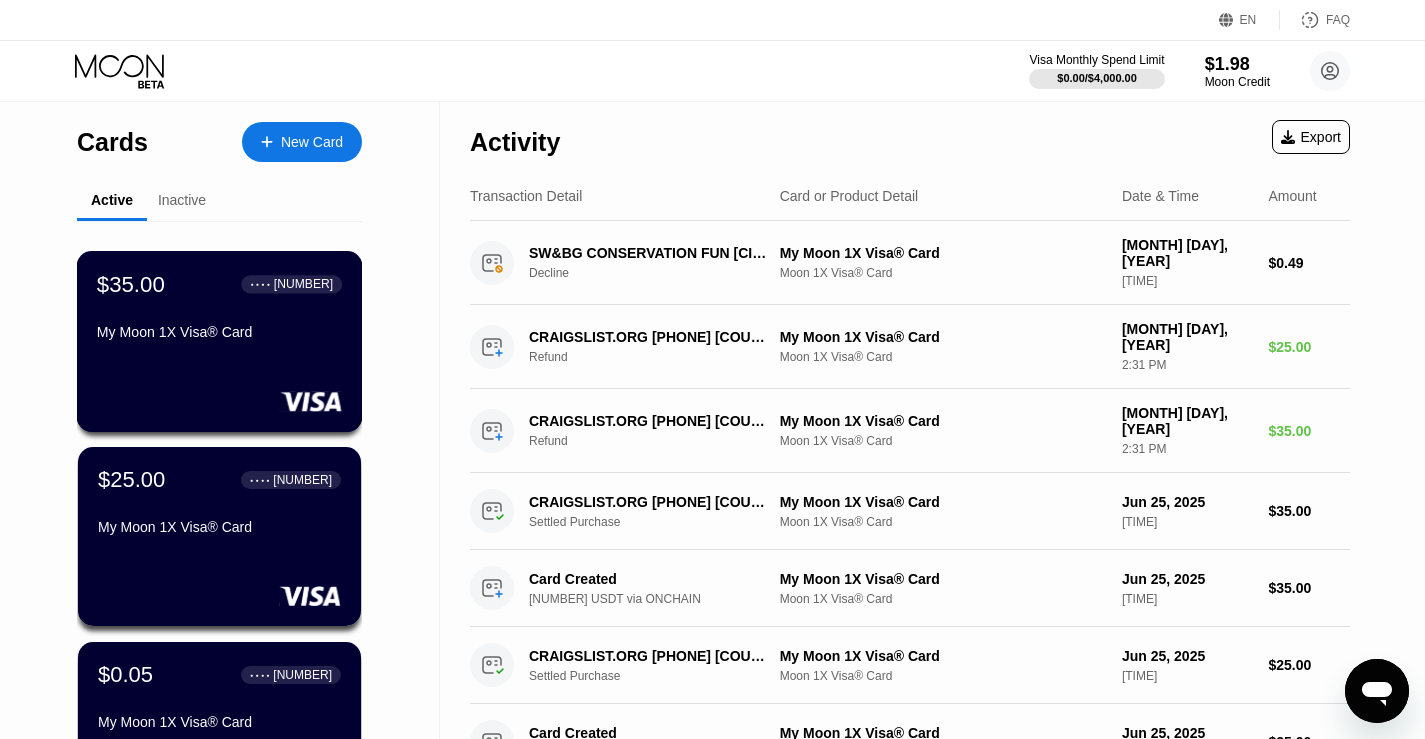 click on "[PRICE] ● ● ● ● [LAST_FOUR_DIGITS] [CARD_TYPE]" at bounding box center [220, 341] 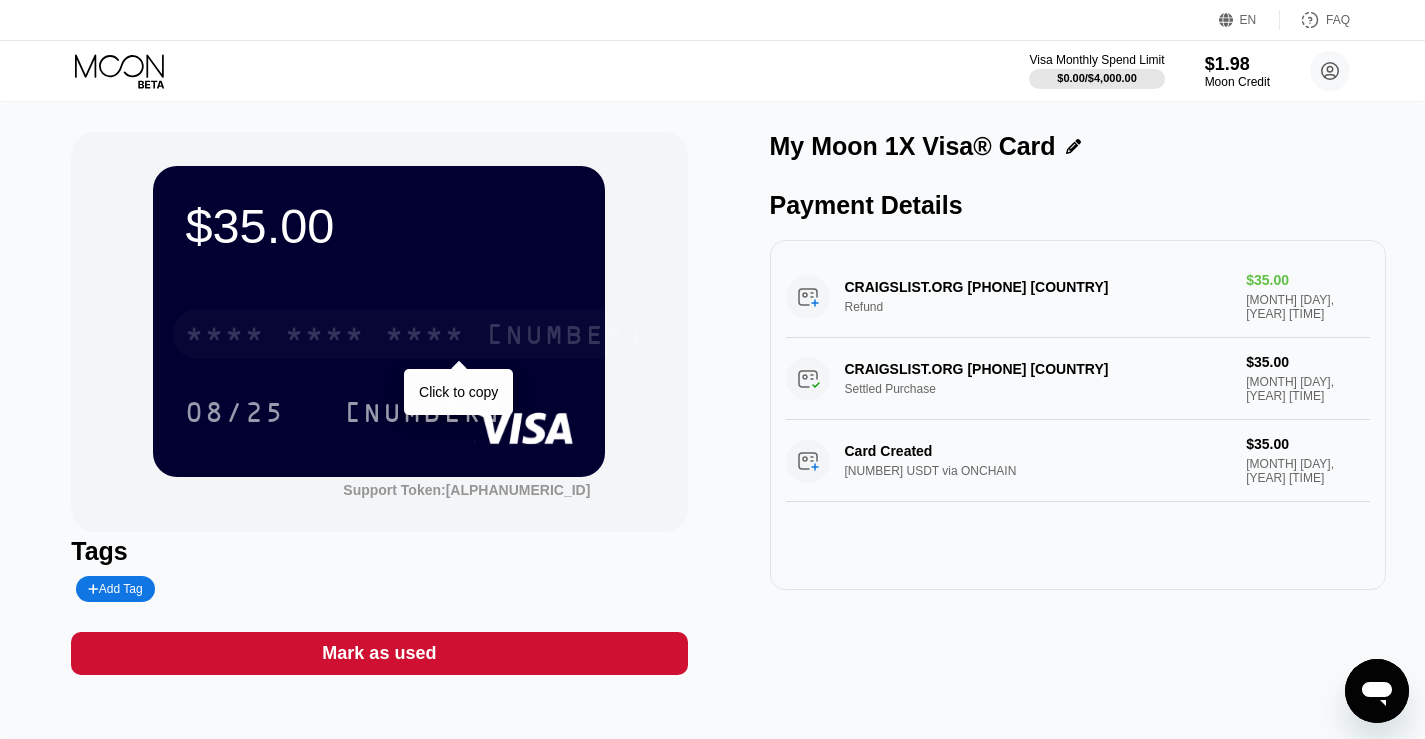 click on "* * * *" at bounding box center (425, 337) 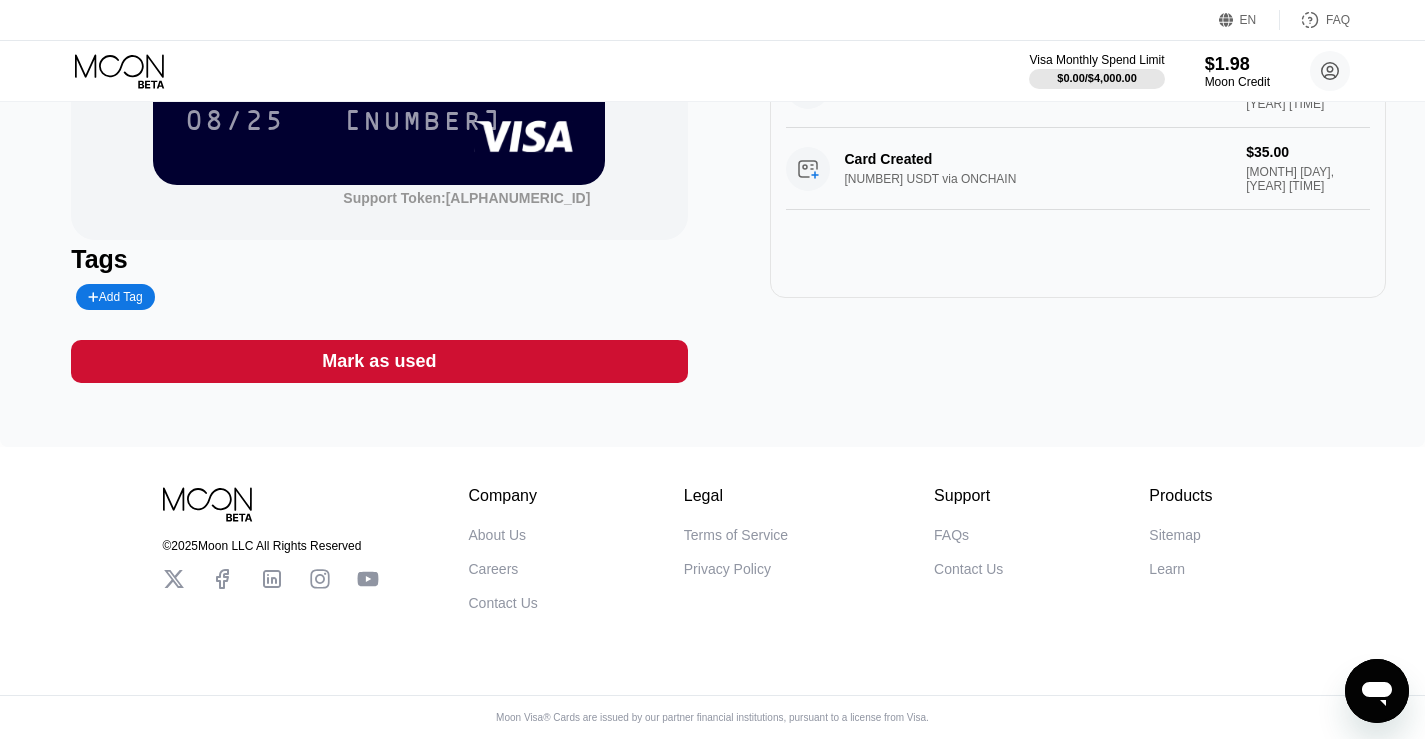 scroll, scrollTop: 0, scrollLeft: 0, axis: both 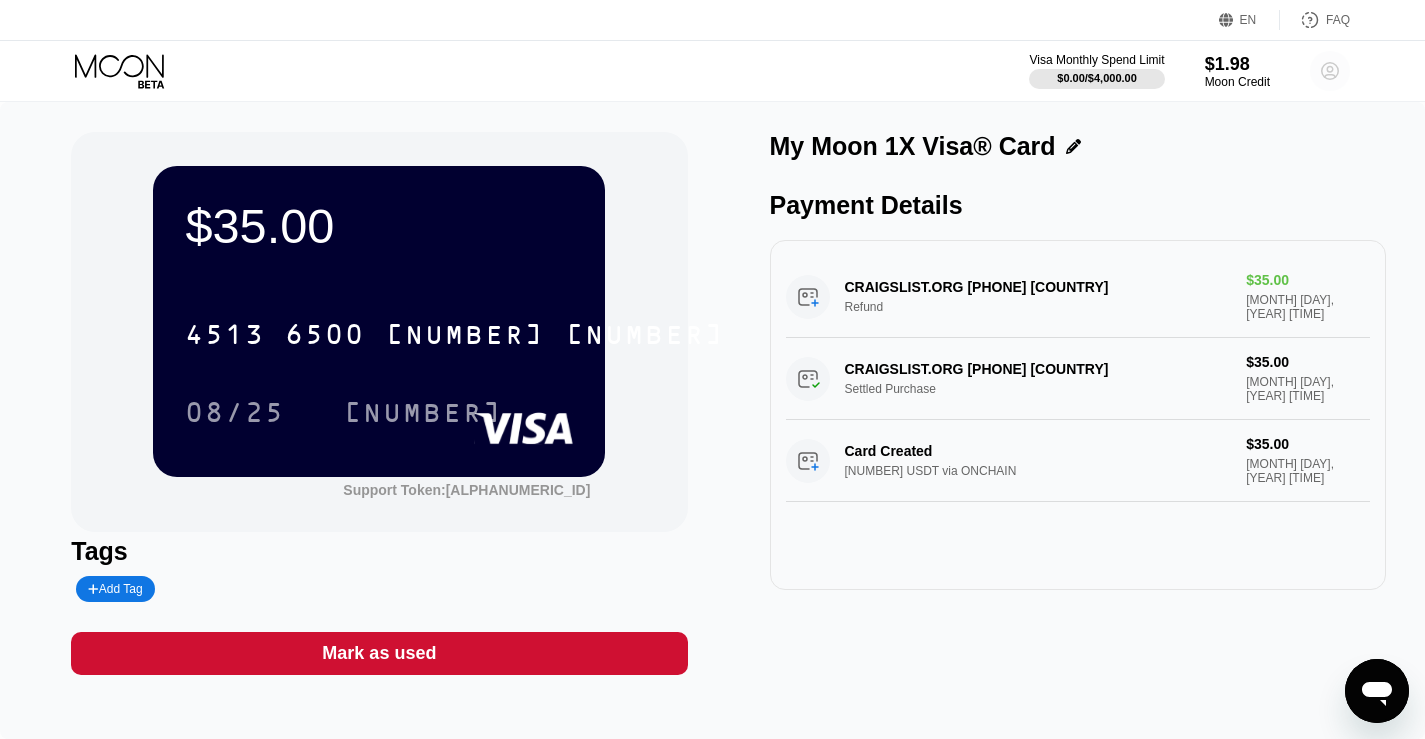click 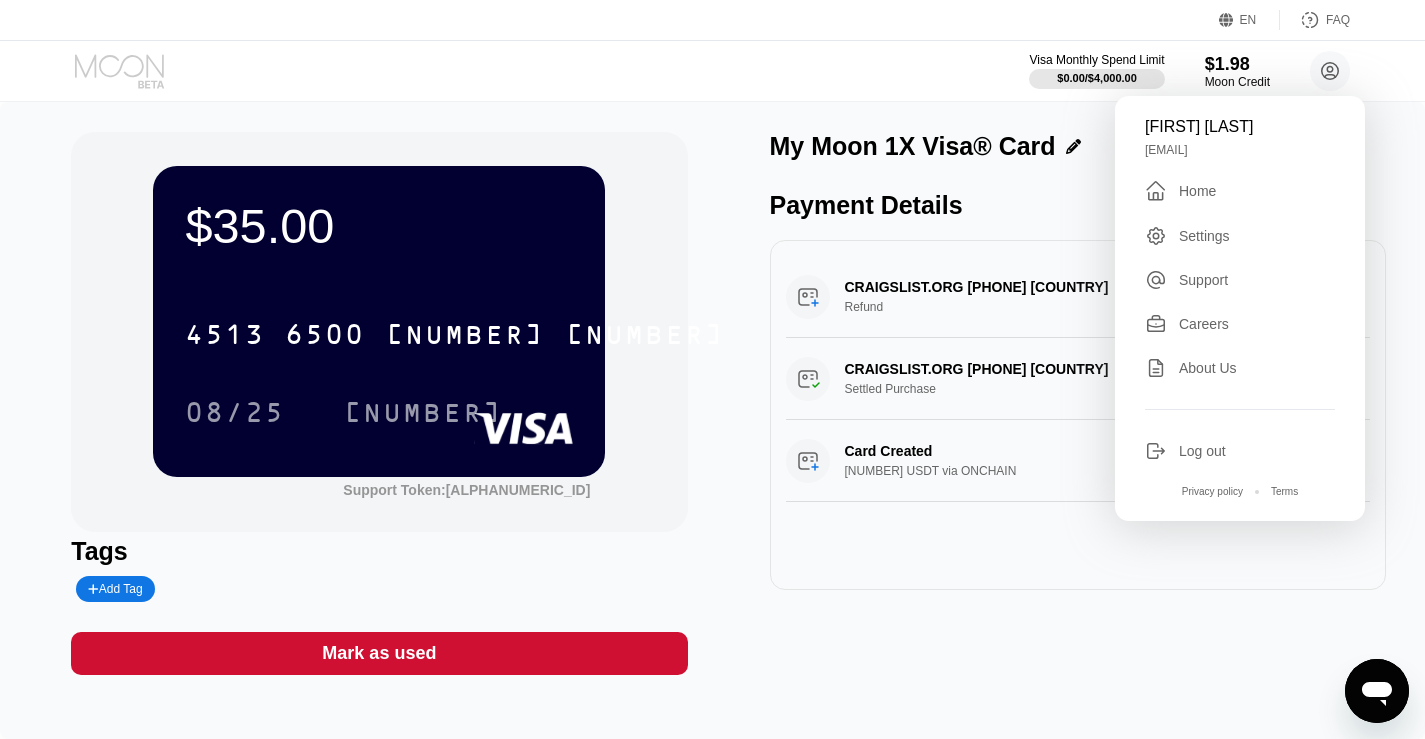 click 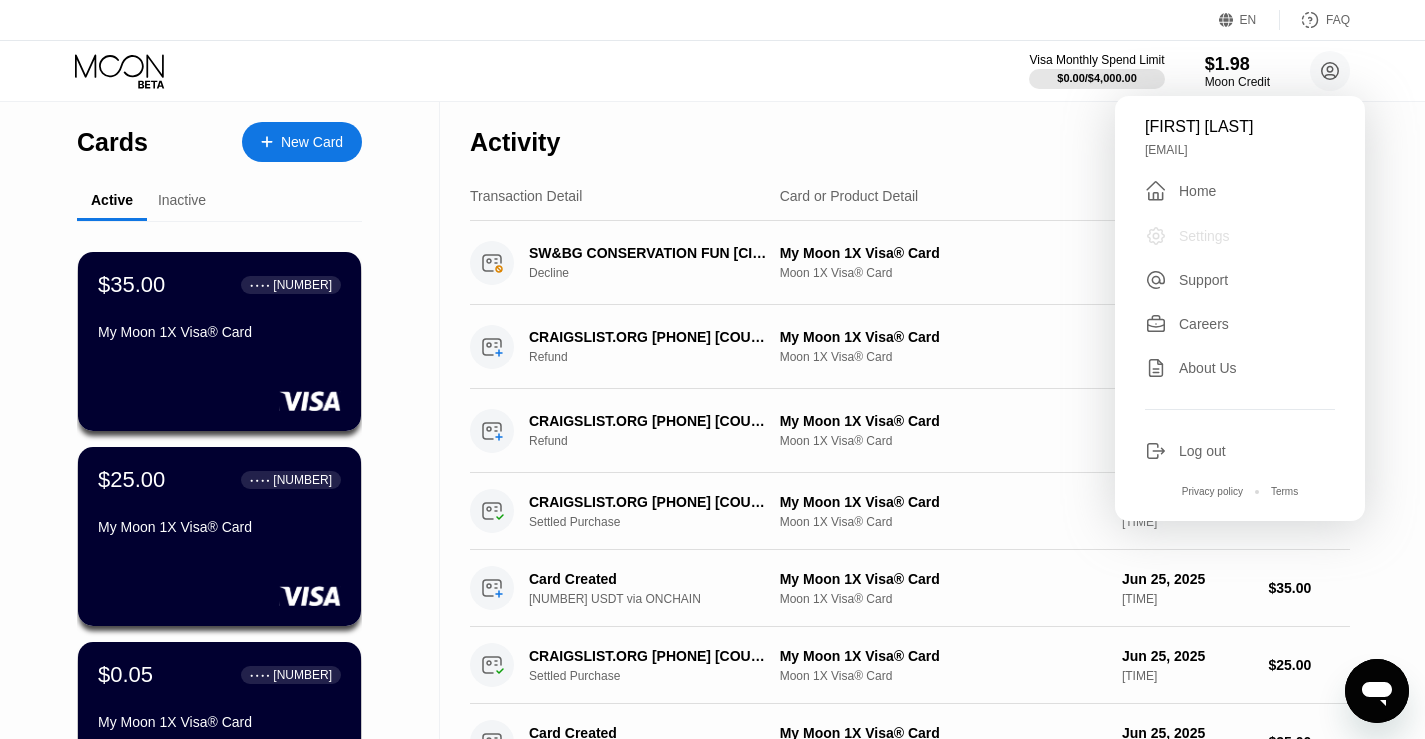 click on "Settings" at bounding box center (1204, 236) 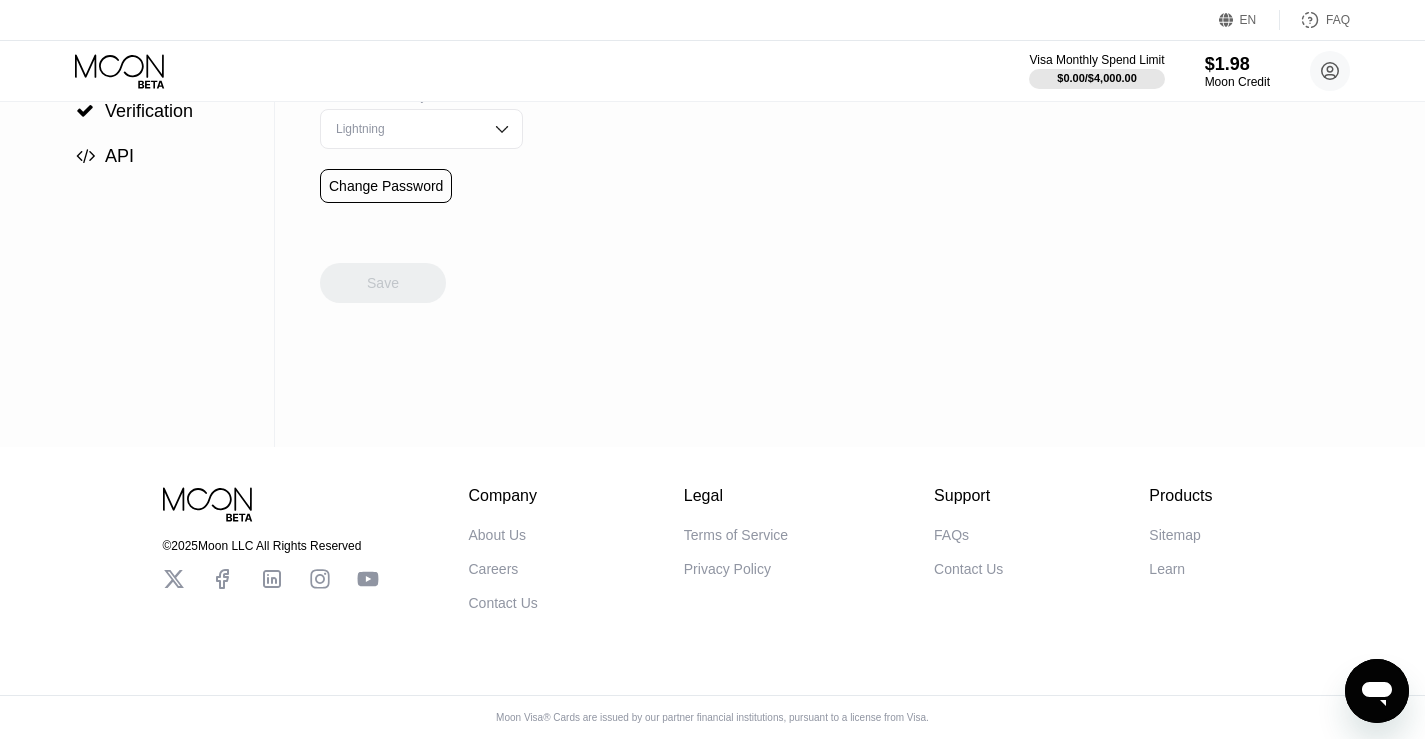scroll, scrollTop: 0, scrollLeft: 0, axis: both 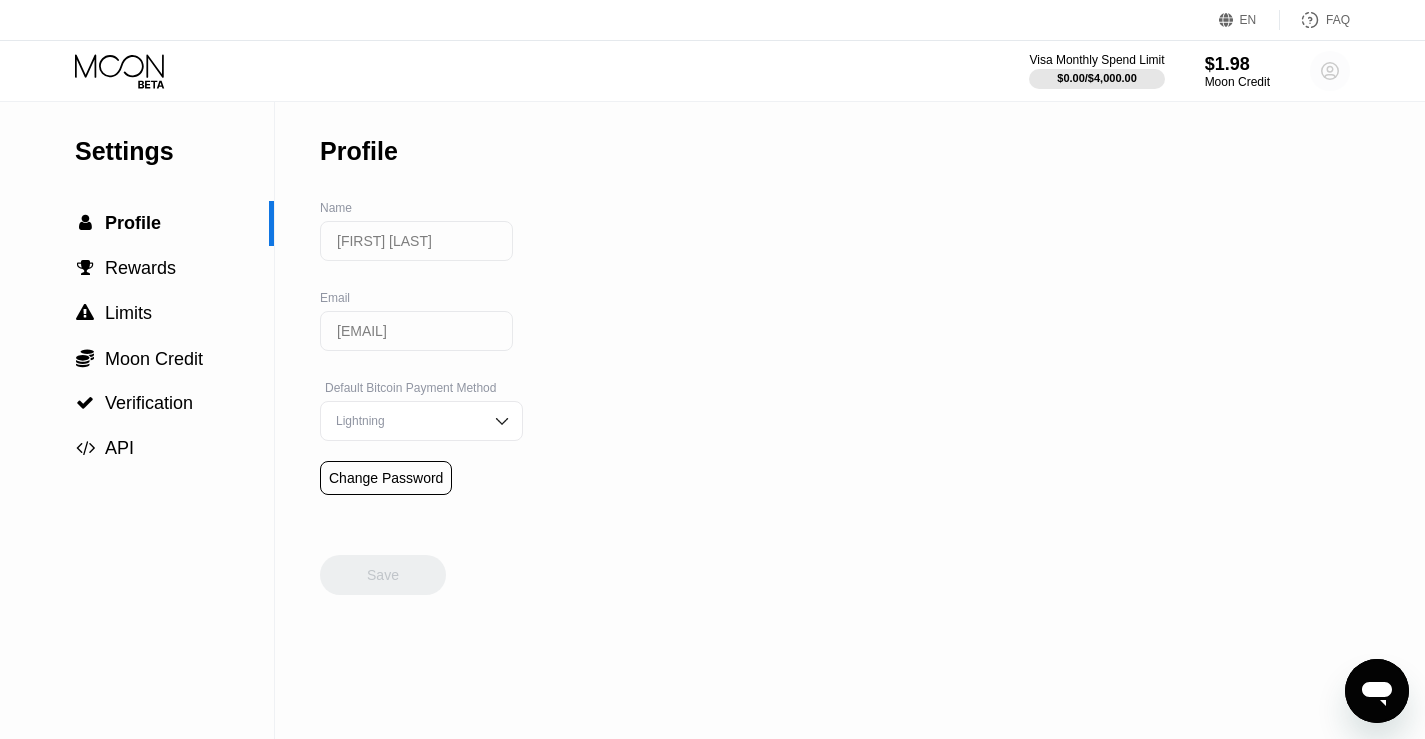 click 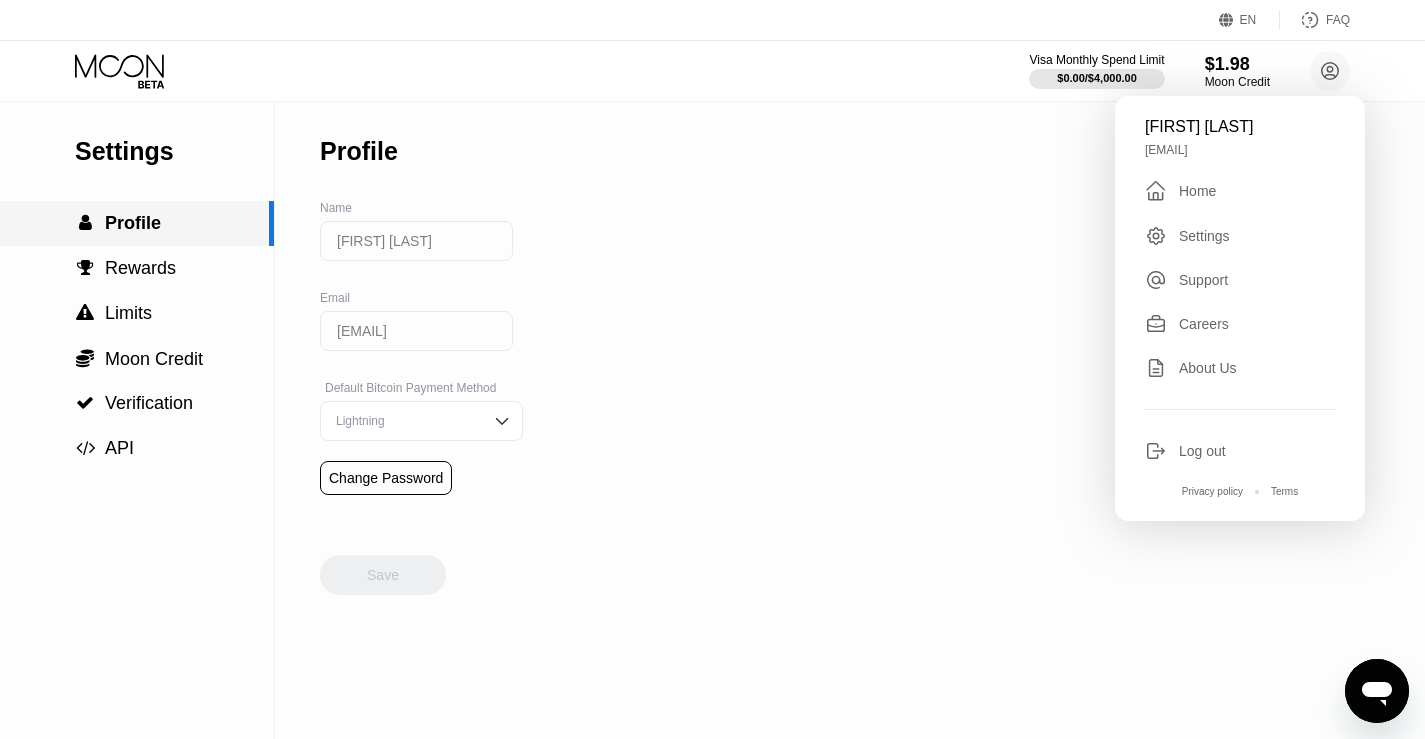 click on "Profile" at bounding box center (133, 223) 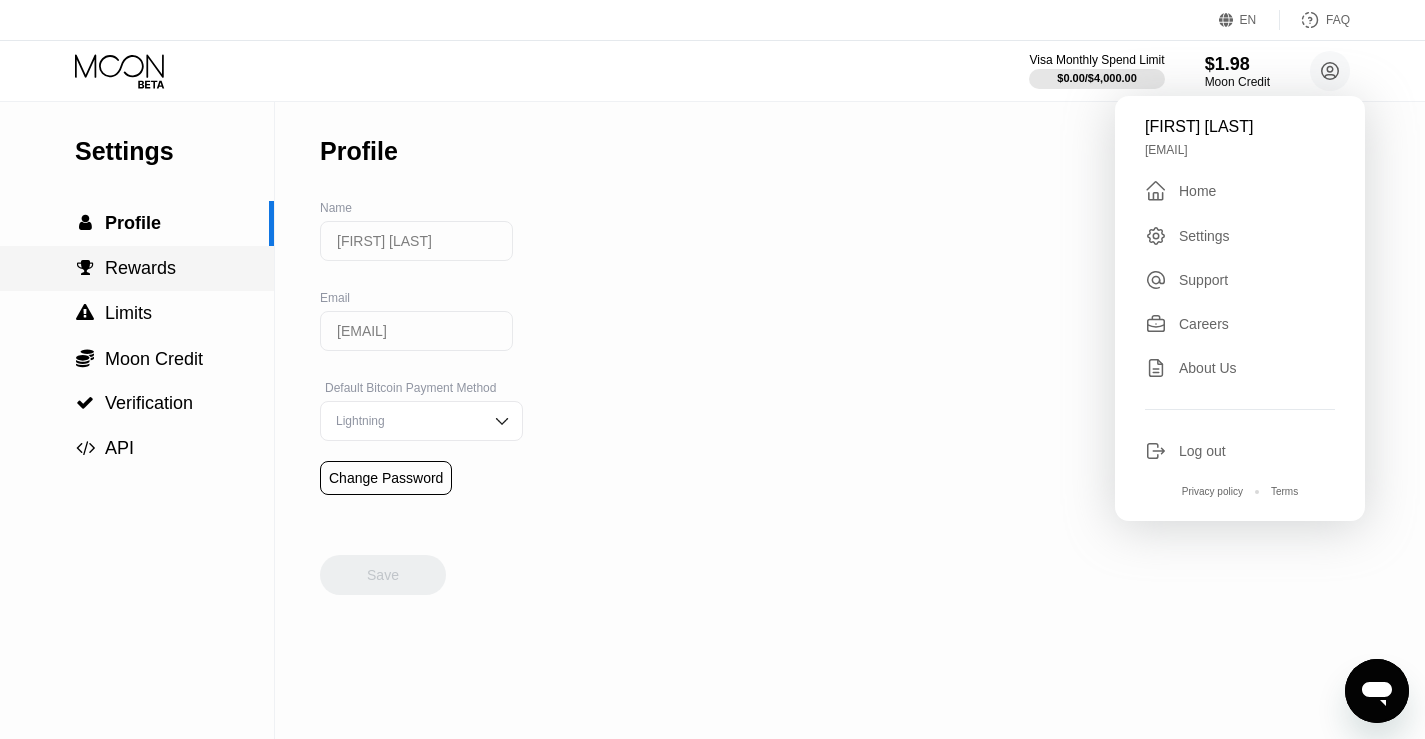 click on "Rewards" at bounding box center (140, 268) 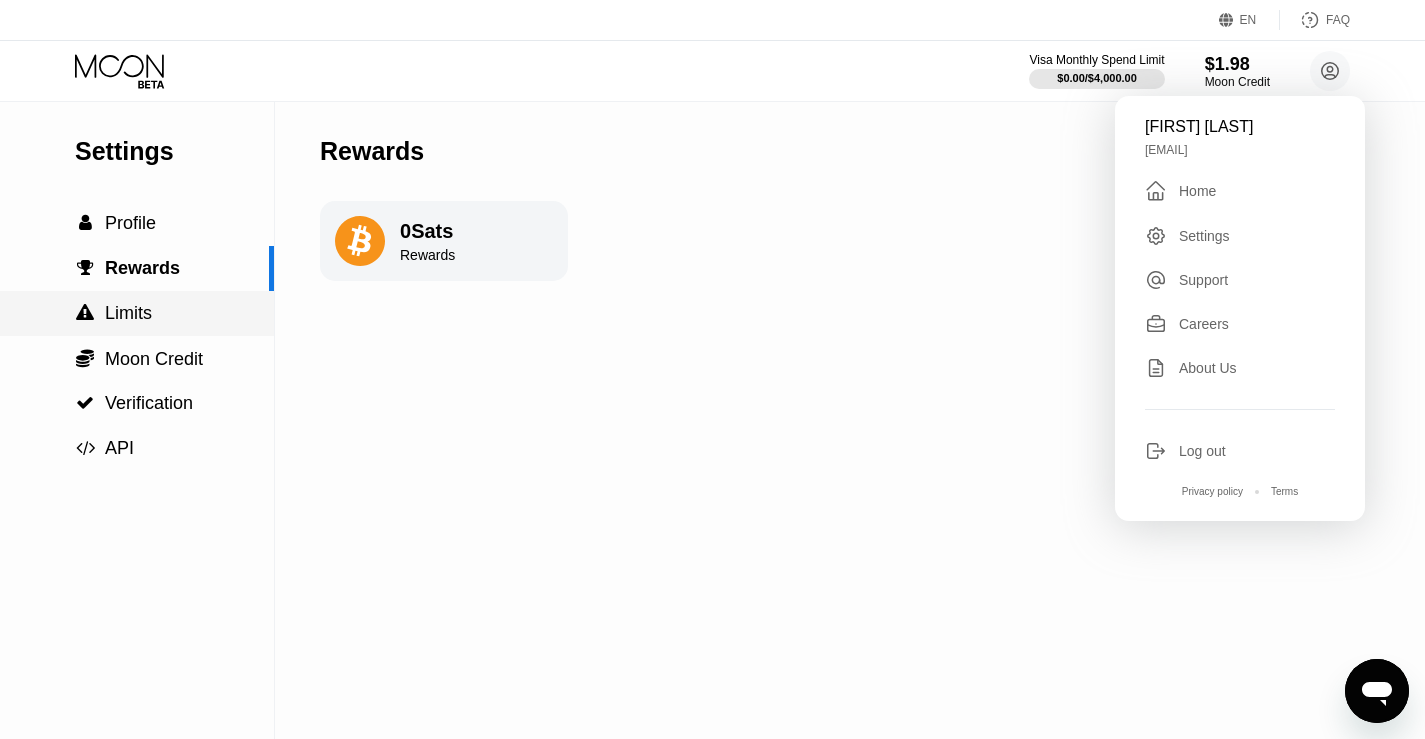 click on "Limits" at bounding box center (128, 313) 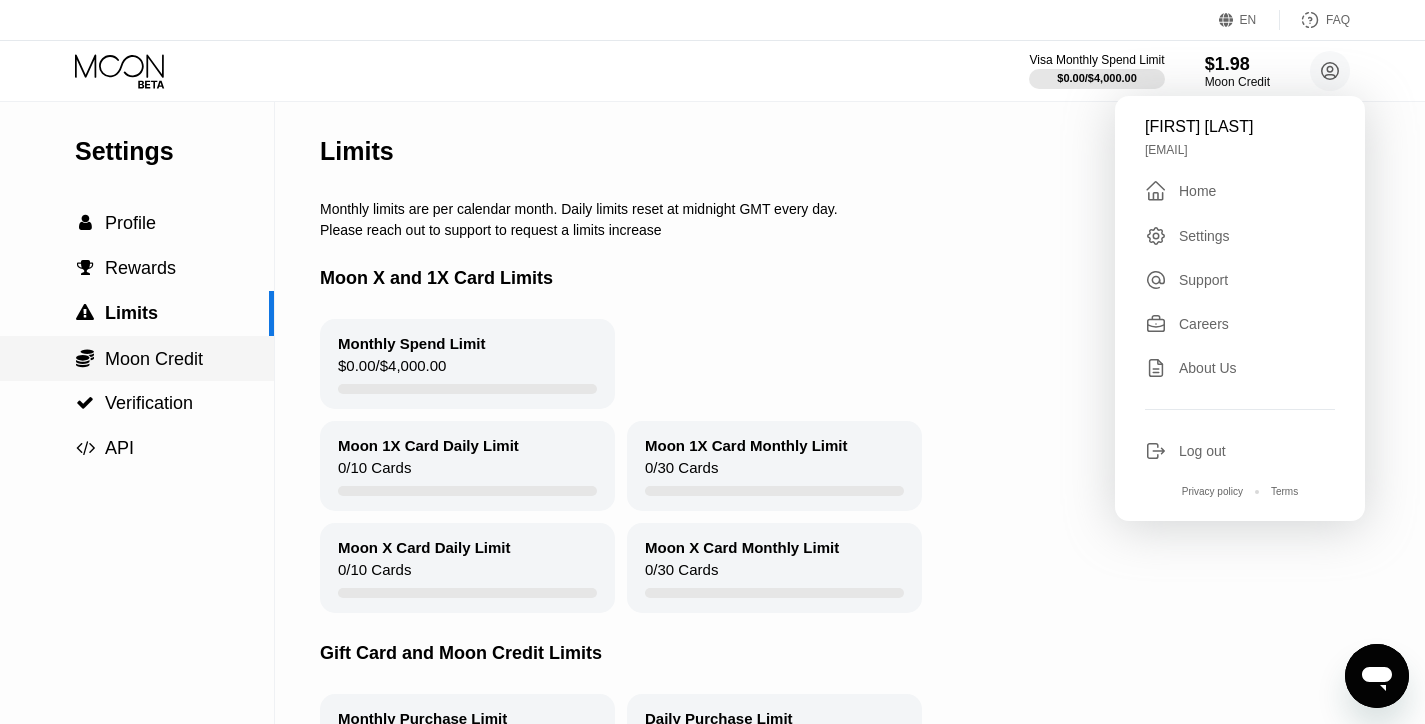 click on "Moon Credit" at bounding box center (154, 359) 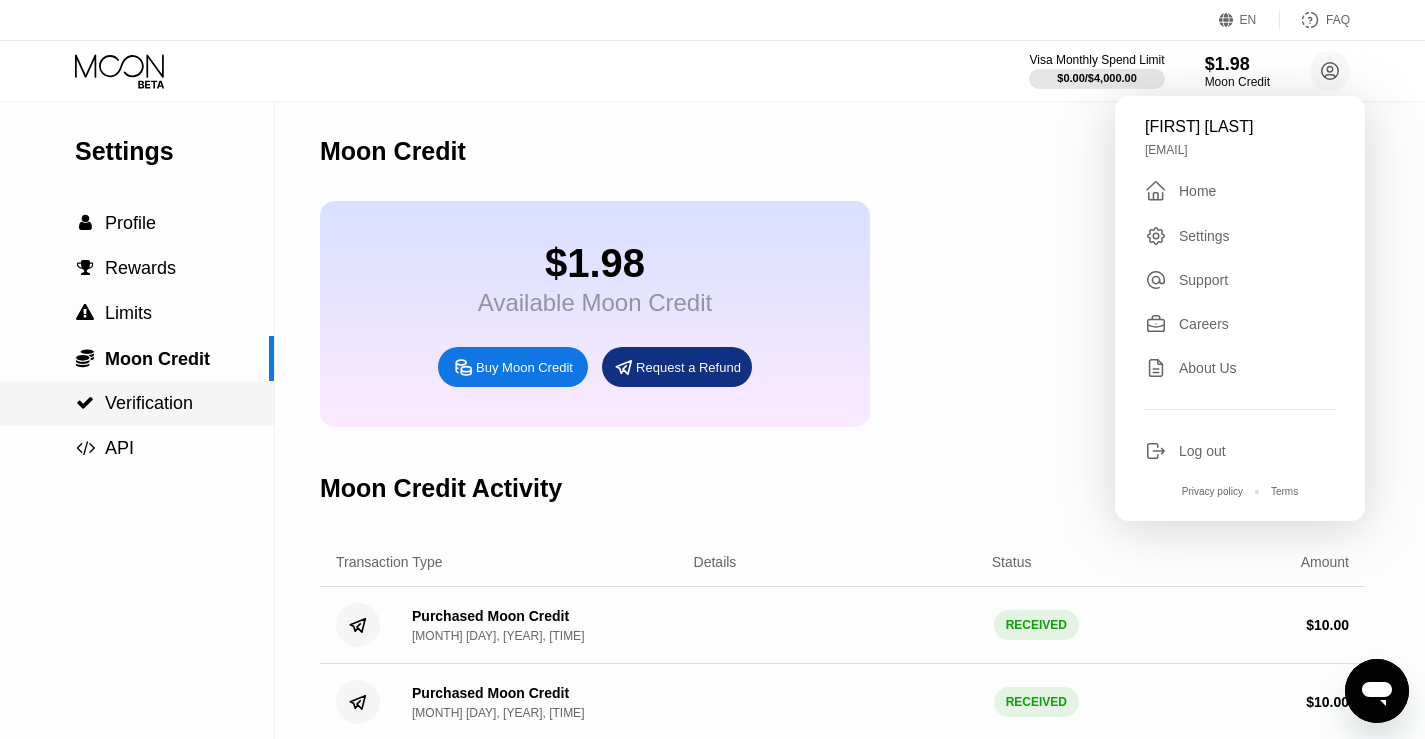 click on "Verification" at bounding box center (149, 403) 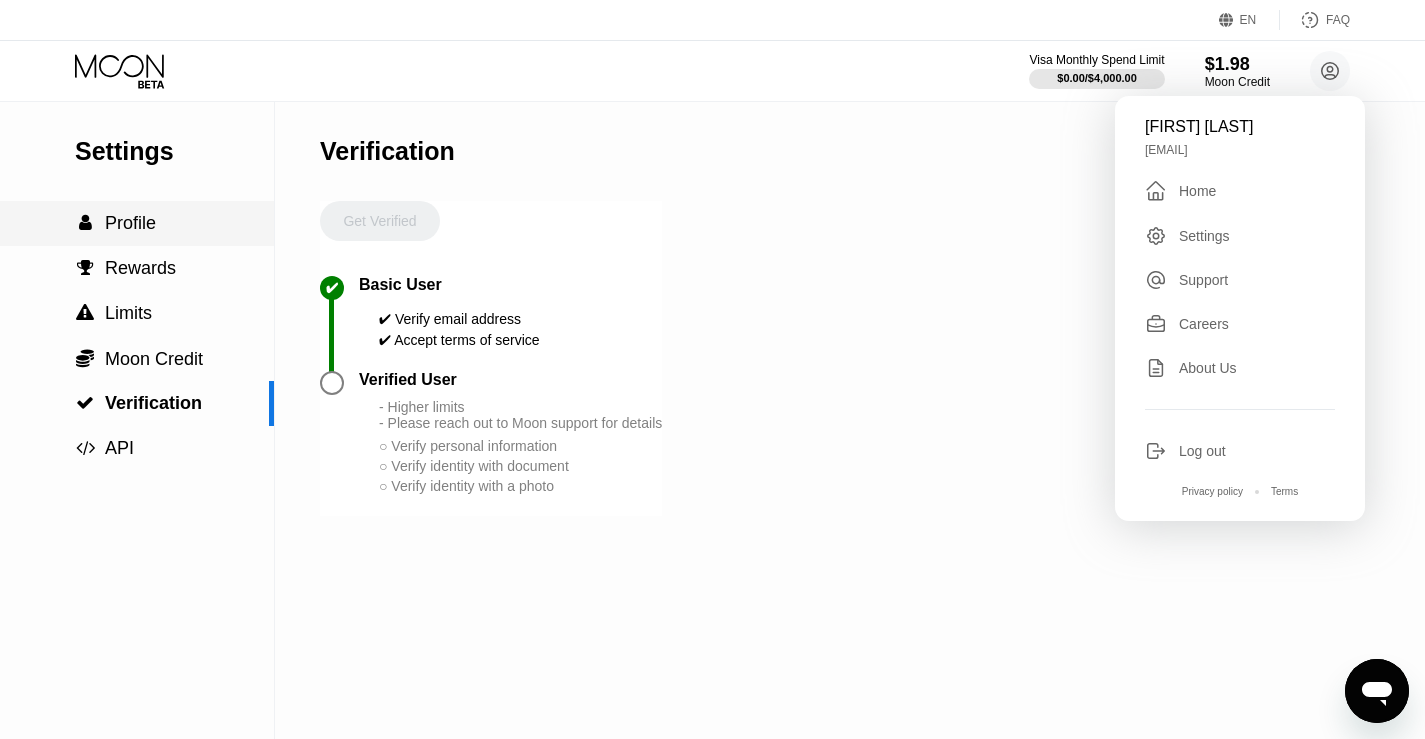 click on " Profile" at bounding box center [137, 223] 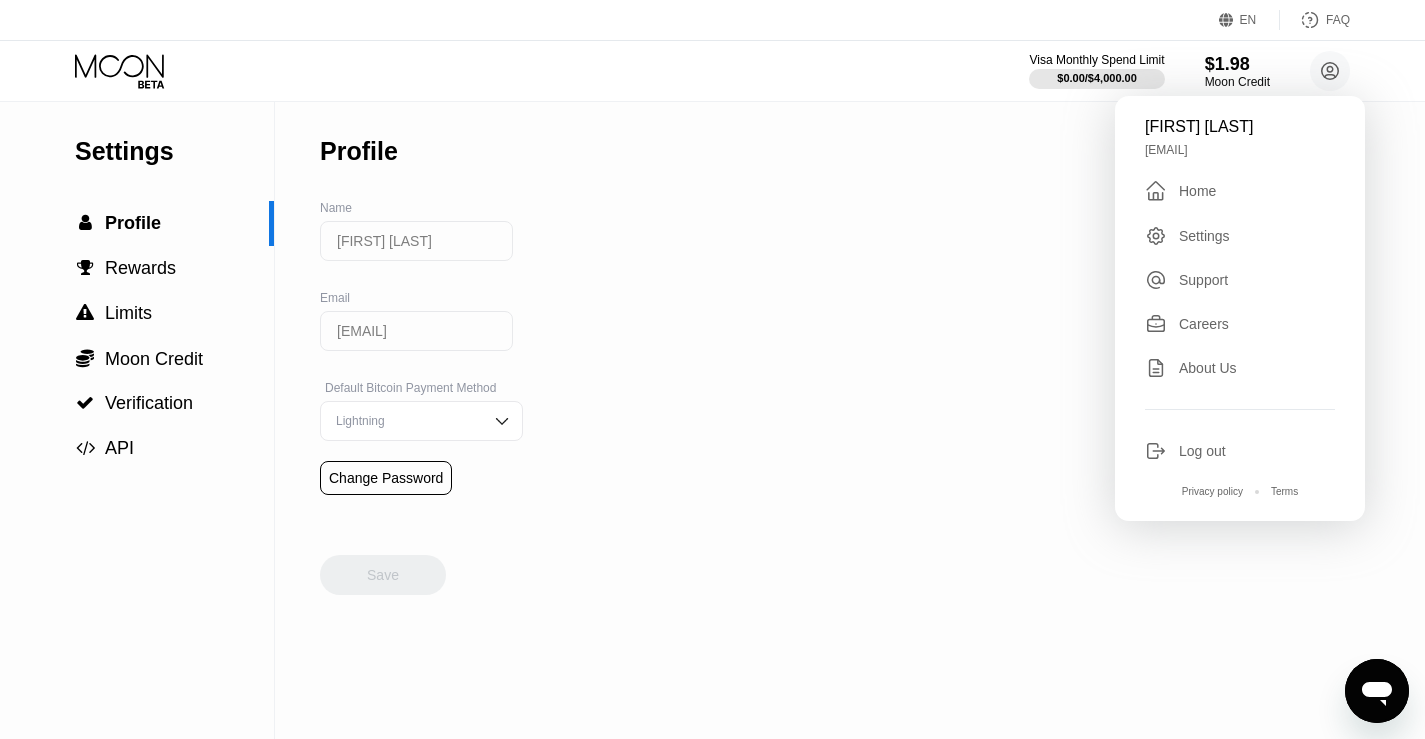 click on "Settings  Profile  Rewards  Limits  Moon Credit  Verification  API Profile Name [FIRST] [LAST] Email [EMAIL] Default Bitcoin Payment Method Lightning Change Password Save" at bounding box center (712, 420) 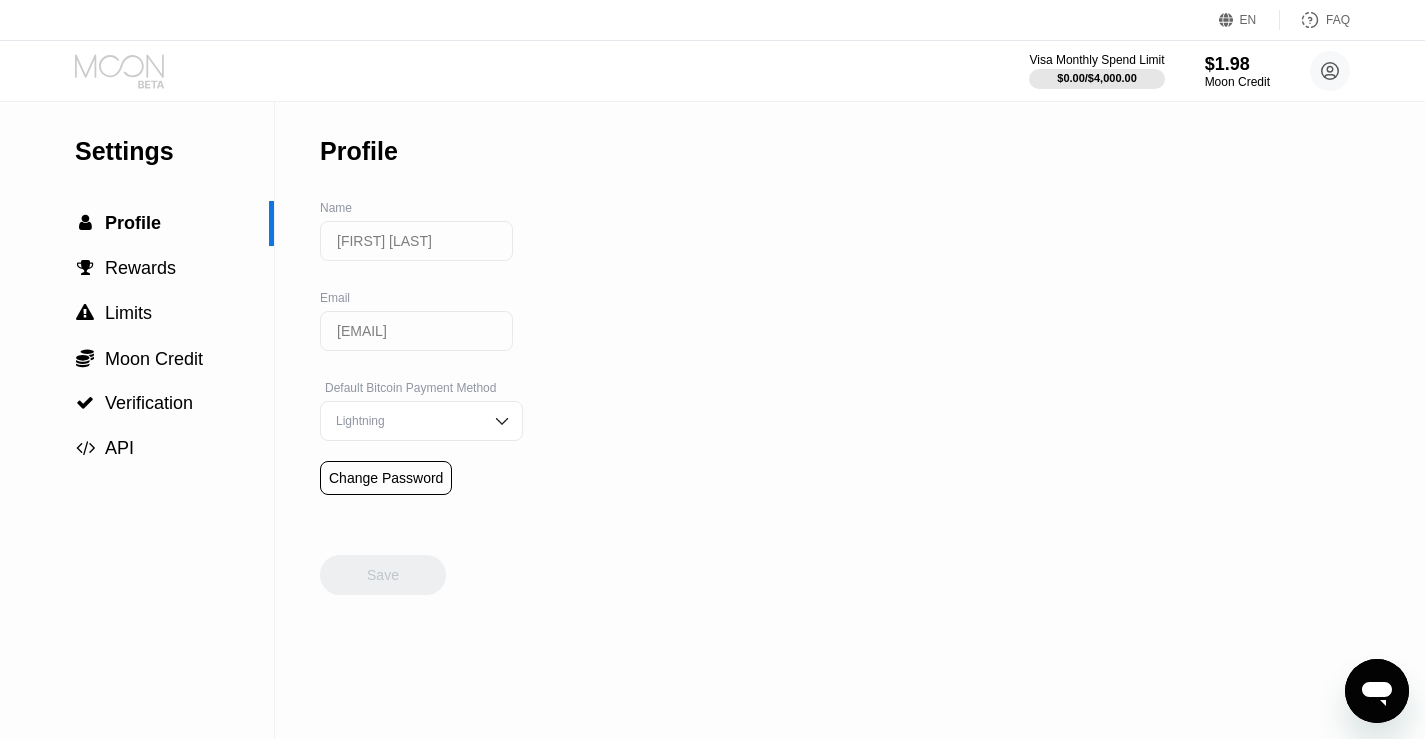 click 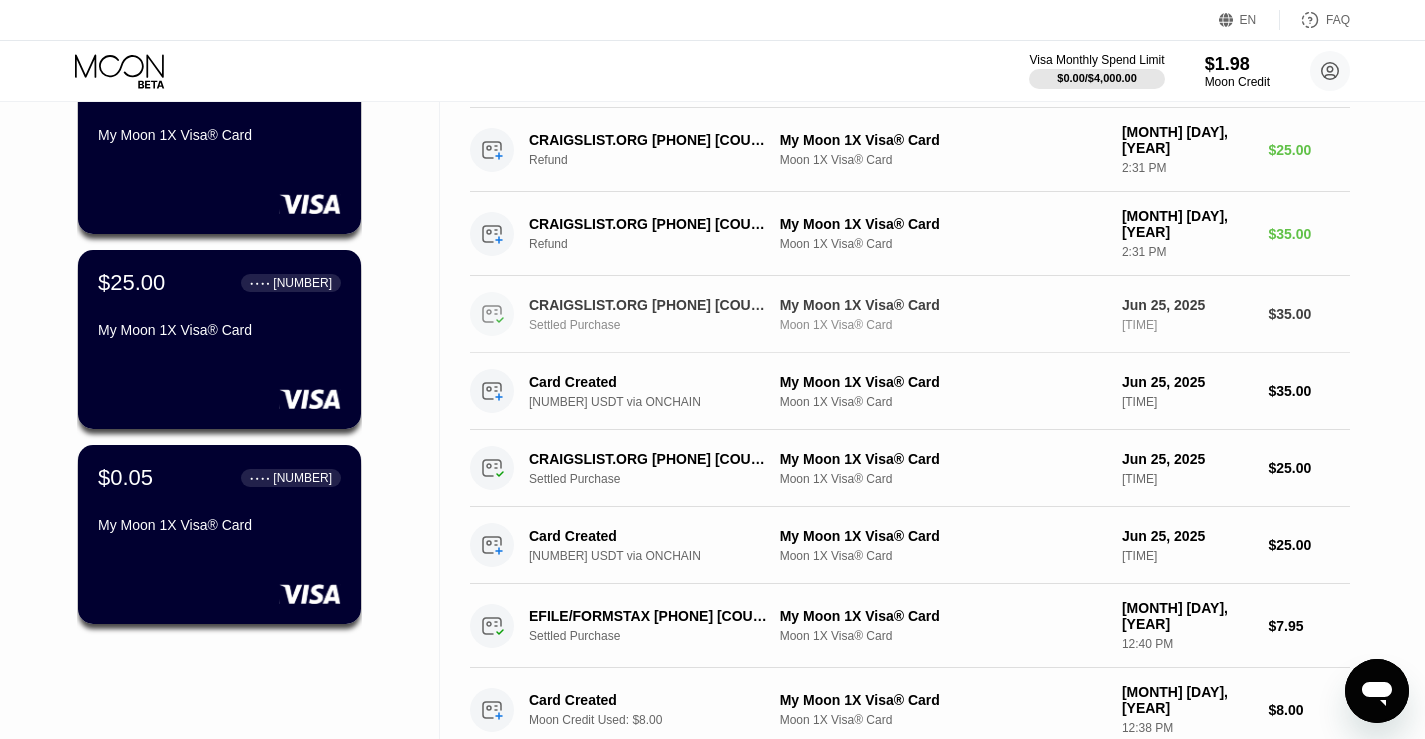 scroll, scrollTop: 0, scrollLeft: 0, axis: both 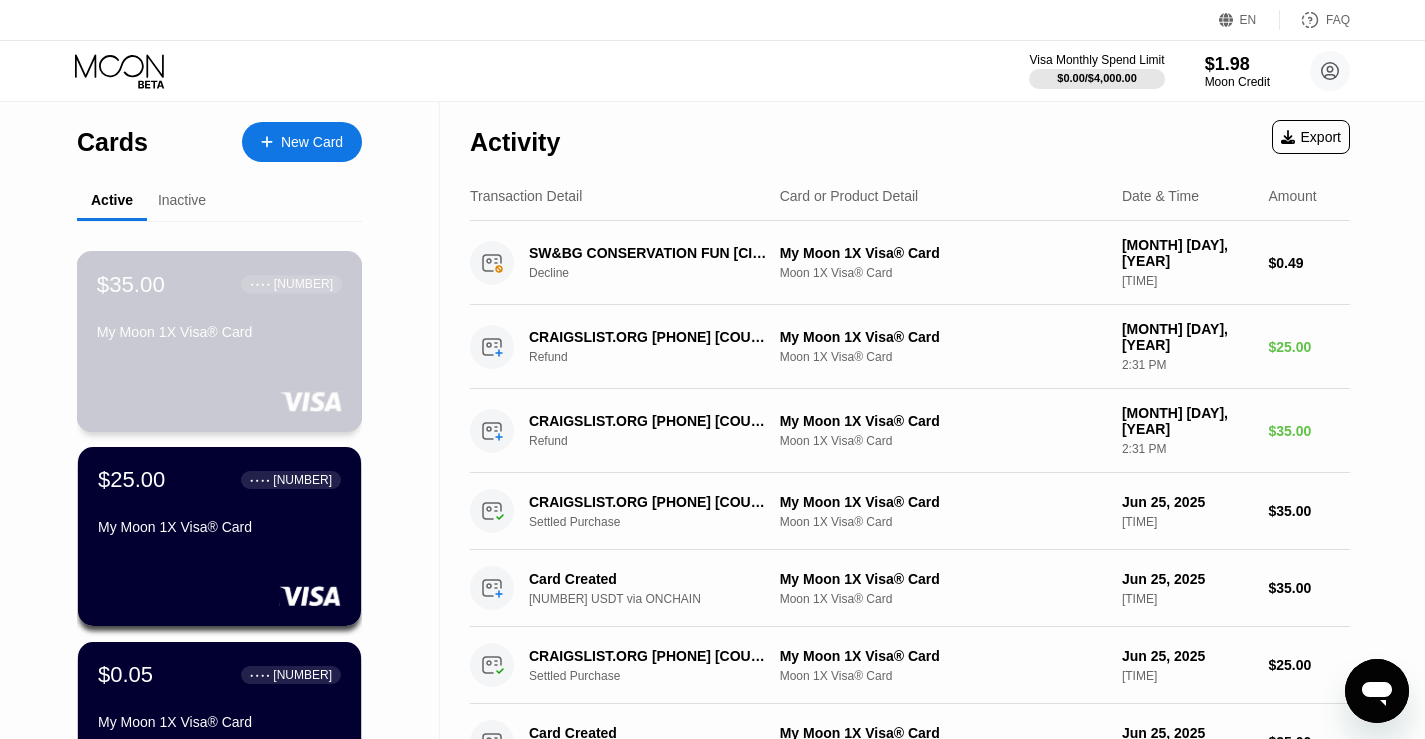 click on "My Moon 1X Visa® Card" at bounding box center [219, 336] 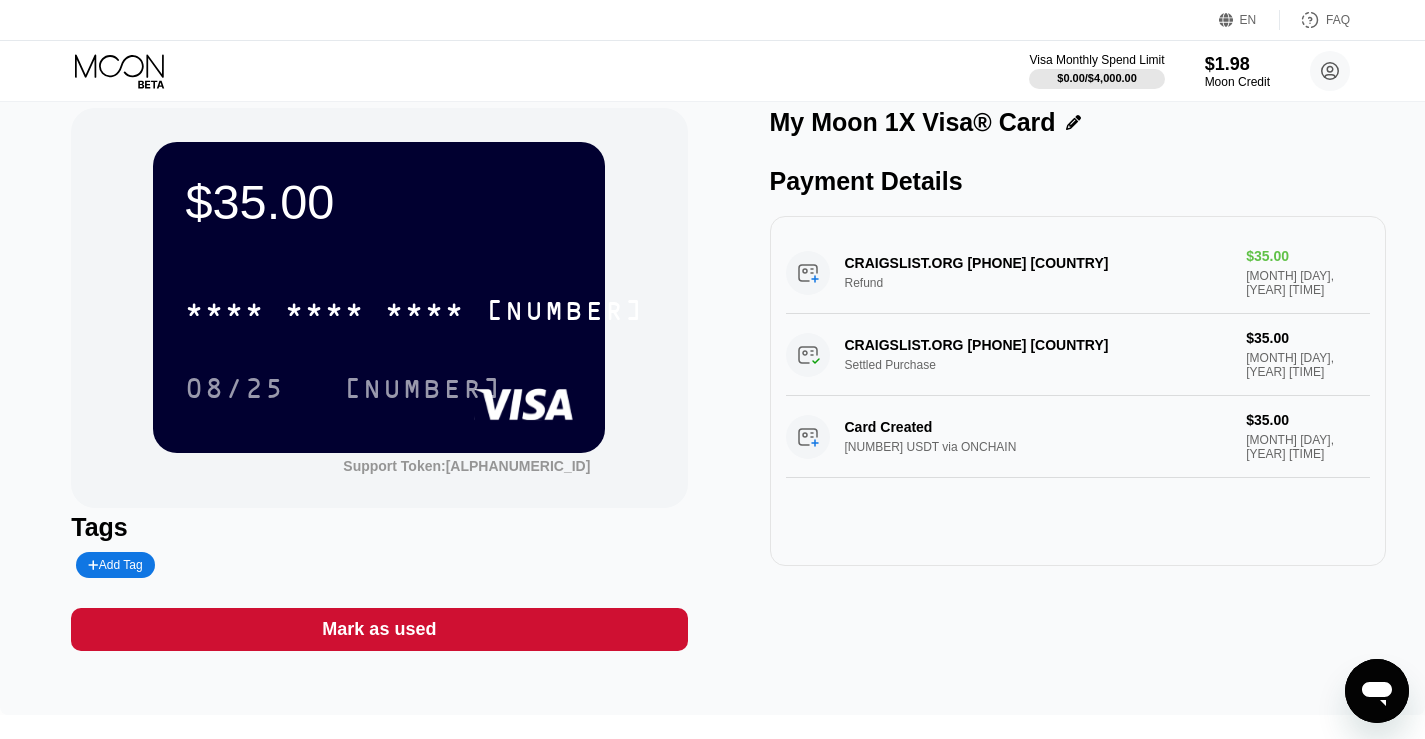 scroll, scrollTop: 0, scrollLeft: 0, axis: both 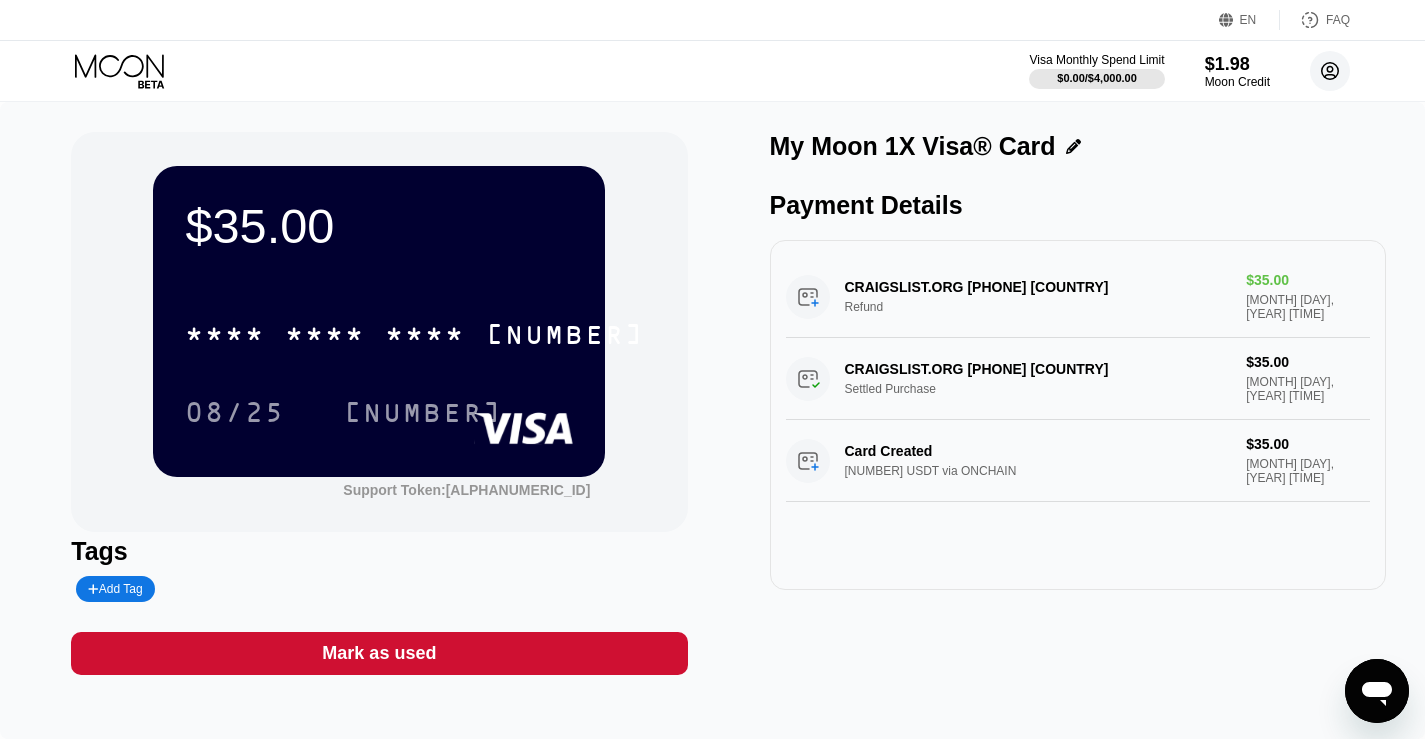 click 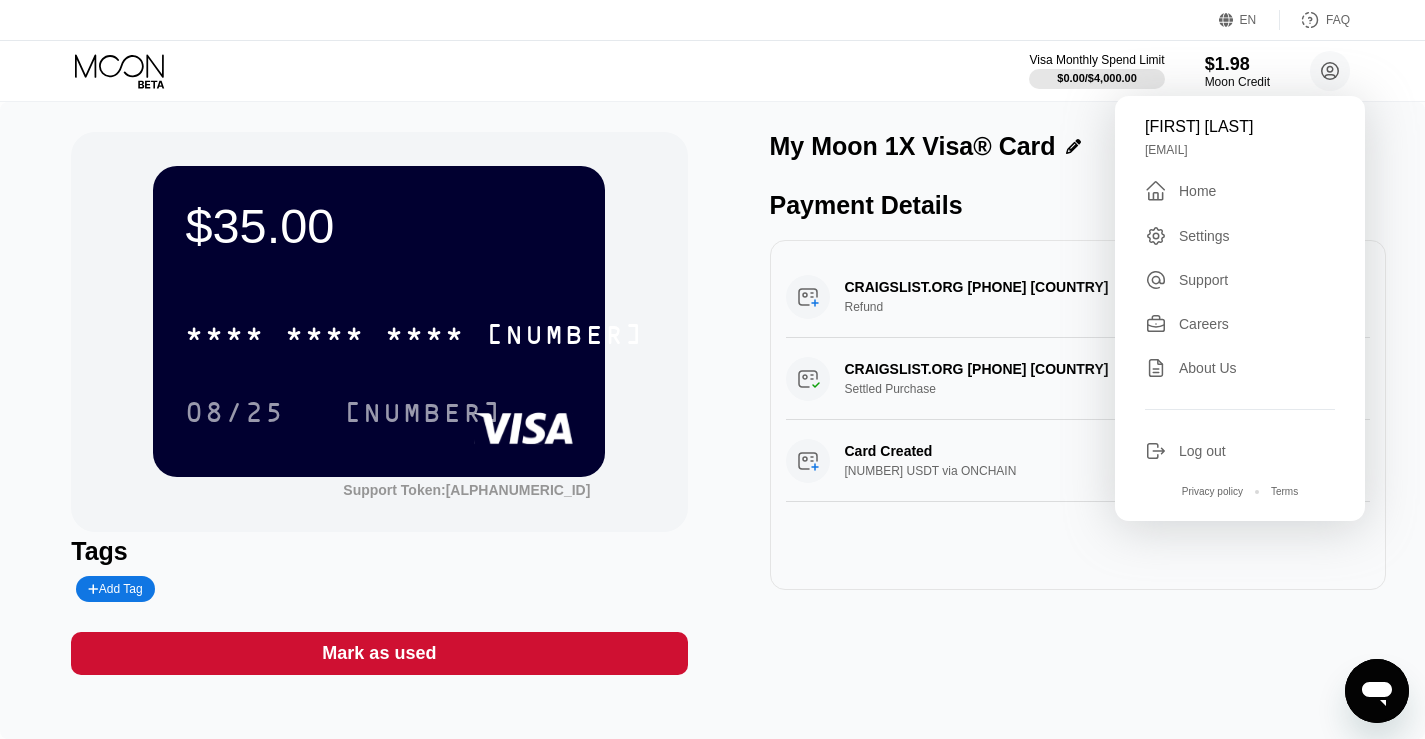 click on "" at bounding box center (1162, 191) 